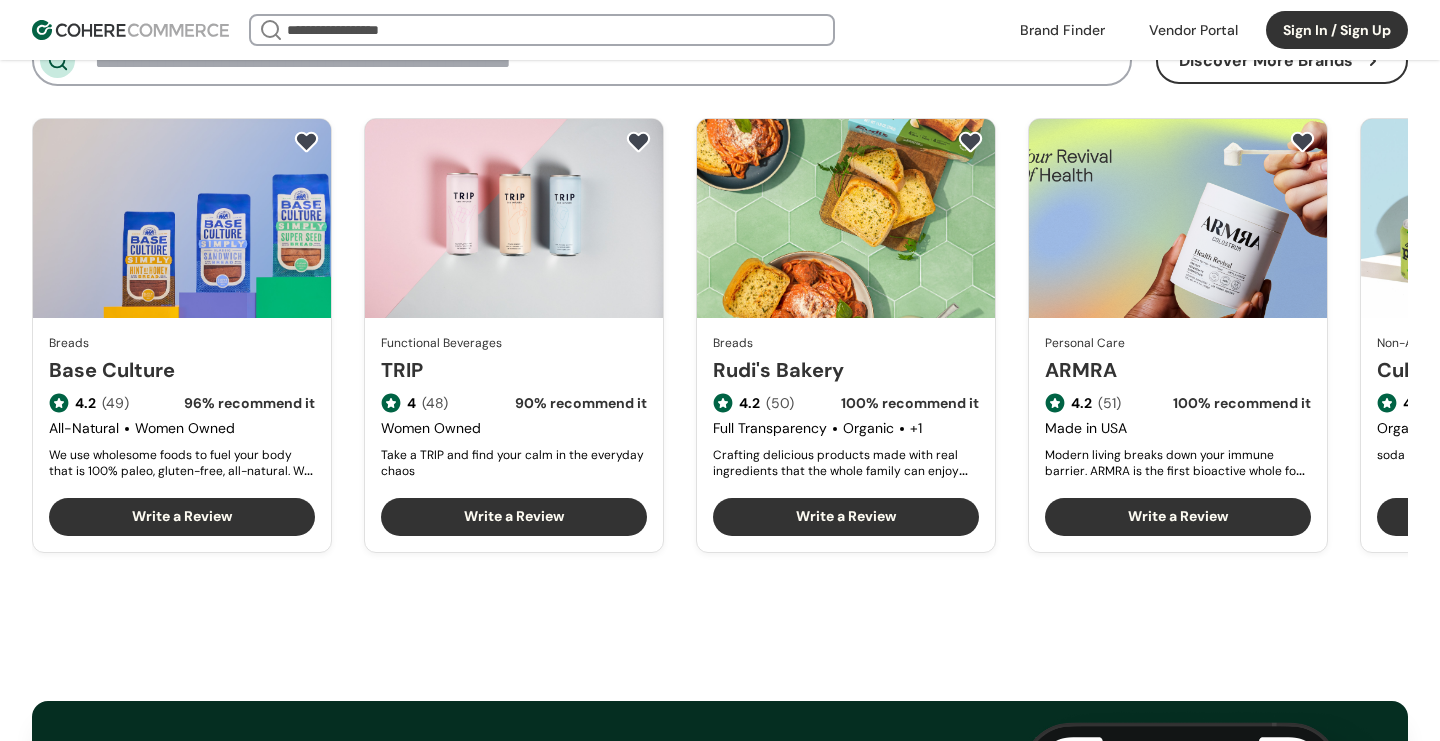 scroll, scrollTop: 2509, scrollLeft: 0, axis: vertical 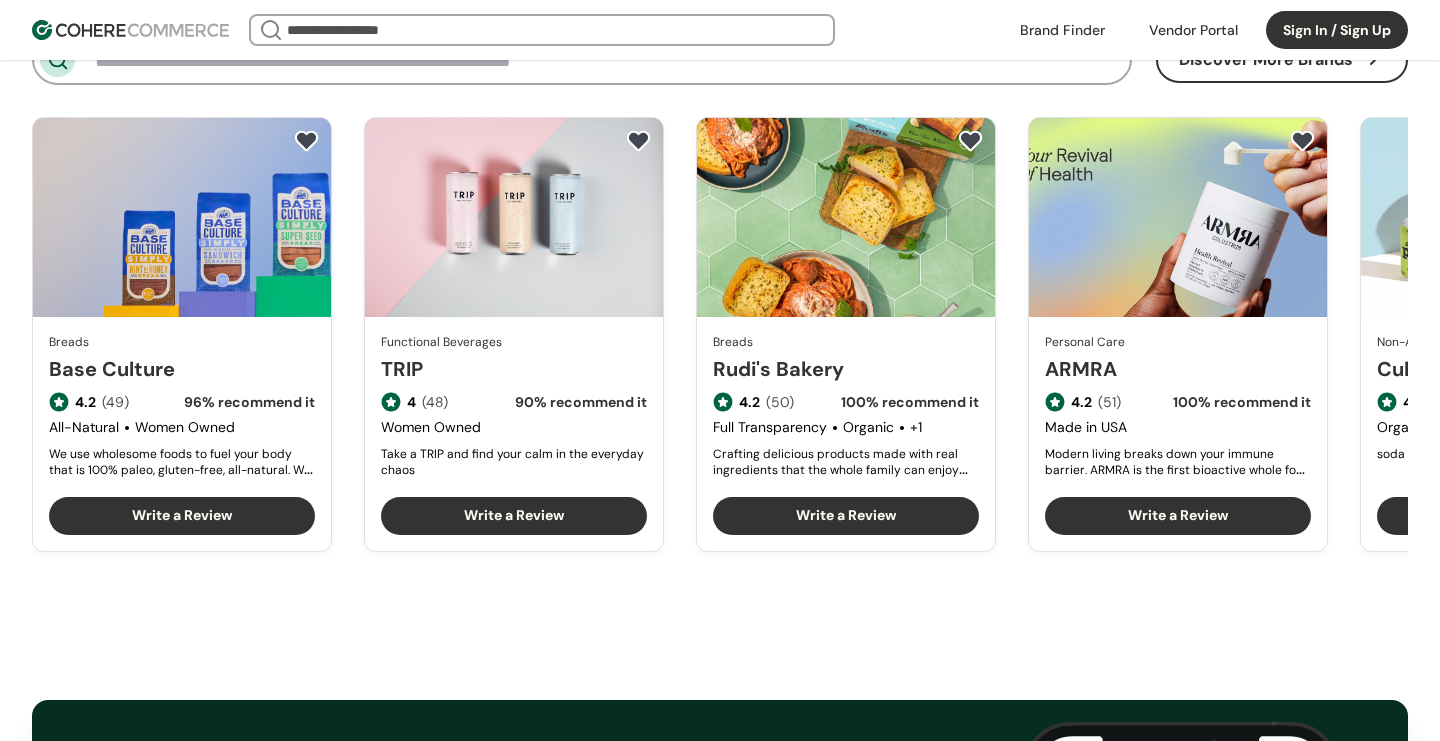 click on "Sign In / Sign Up" at bounding box center [1337, 30] 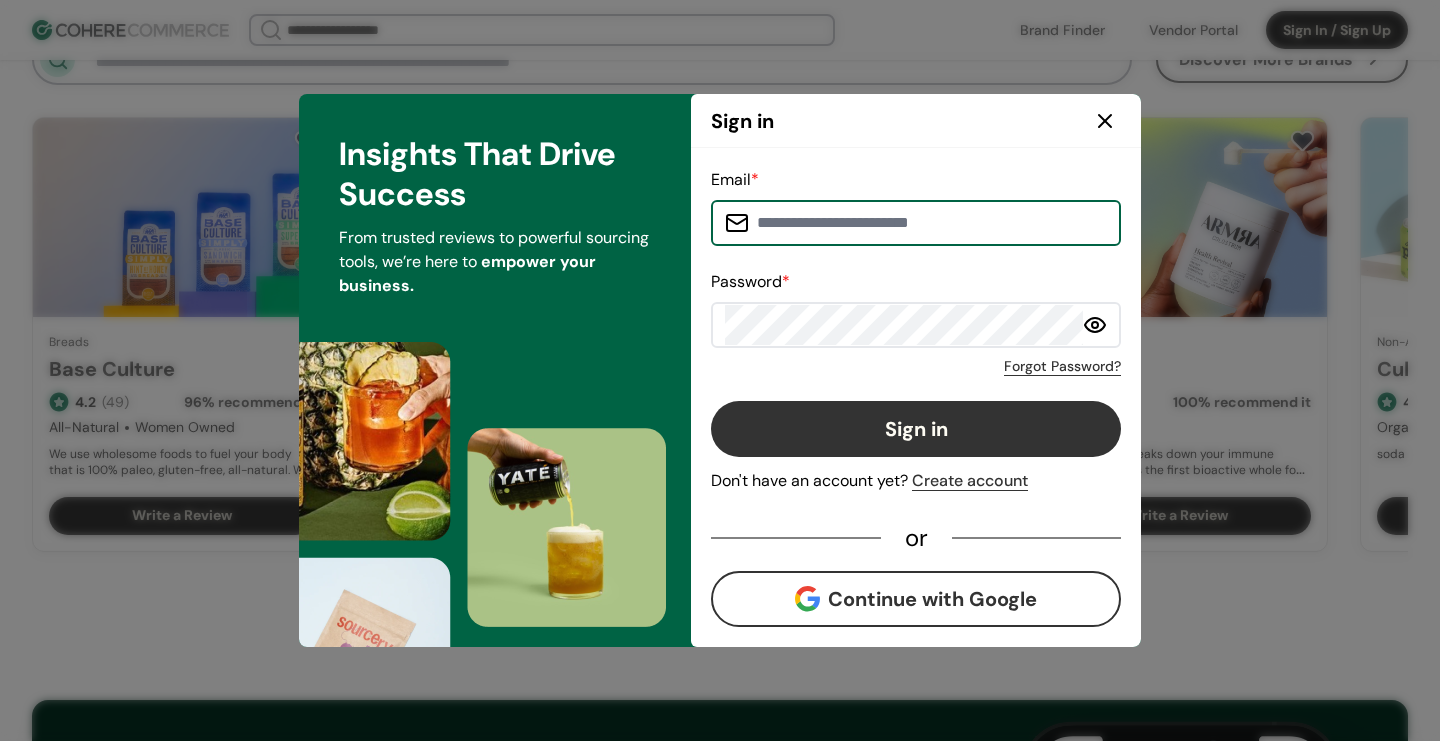 click at bounding box center (928, 223) 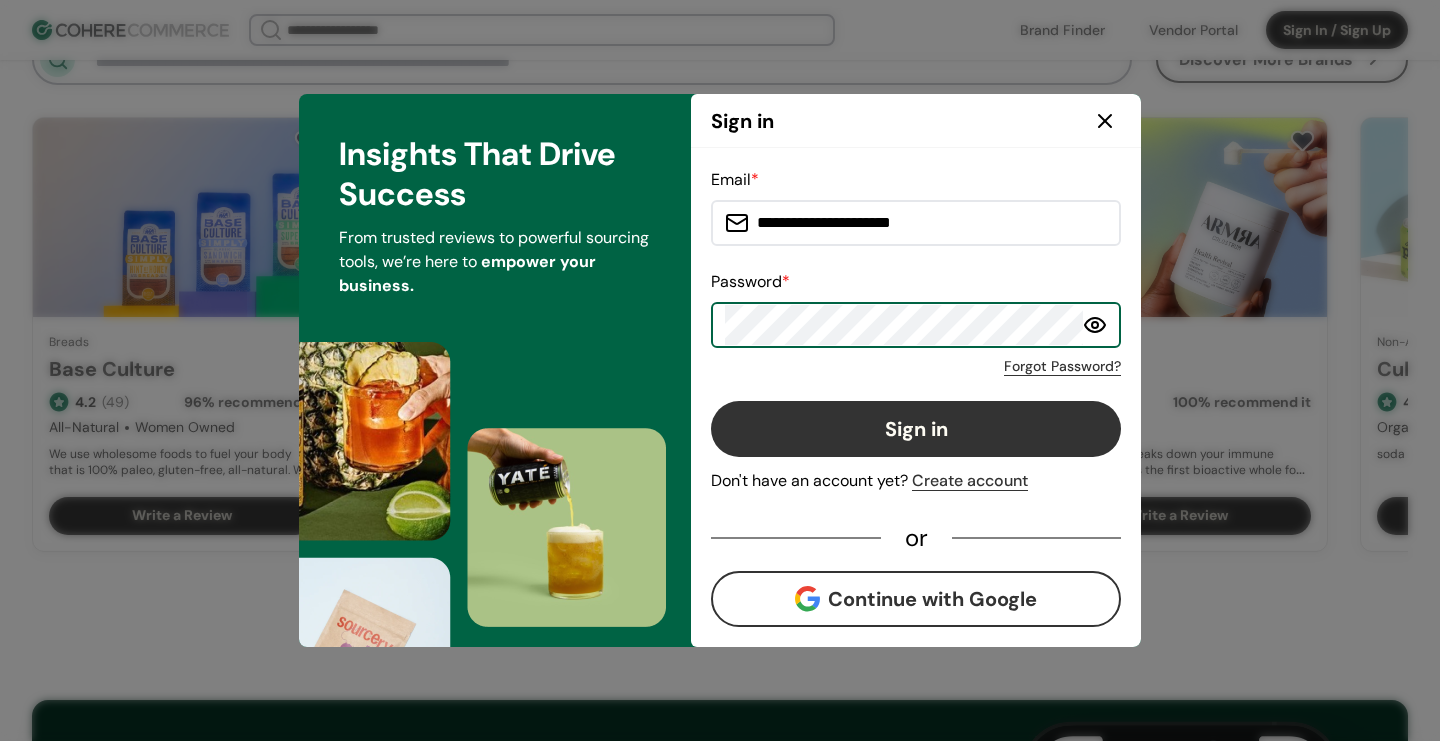 click on "Continue with Google" at bounding box center (916, 599) 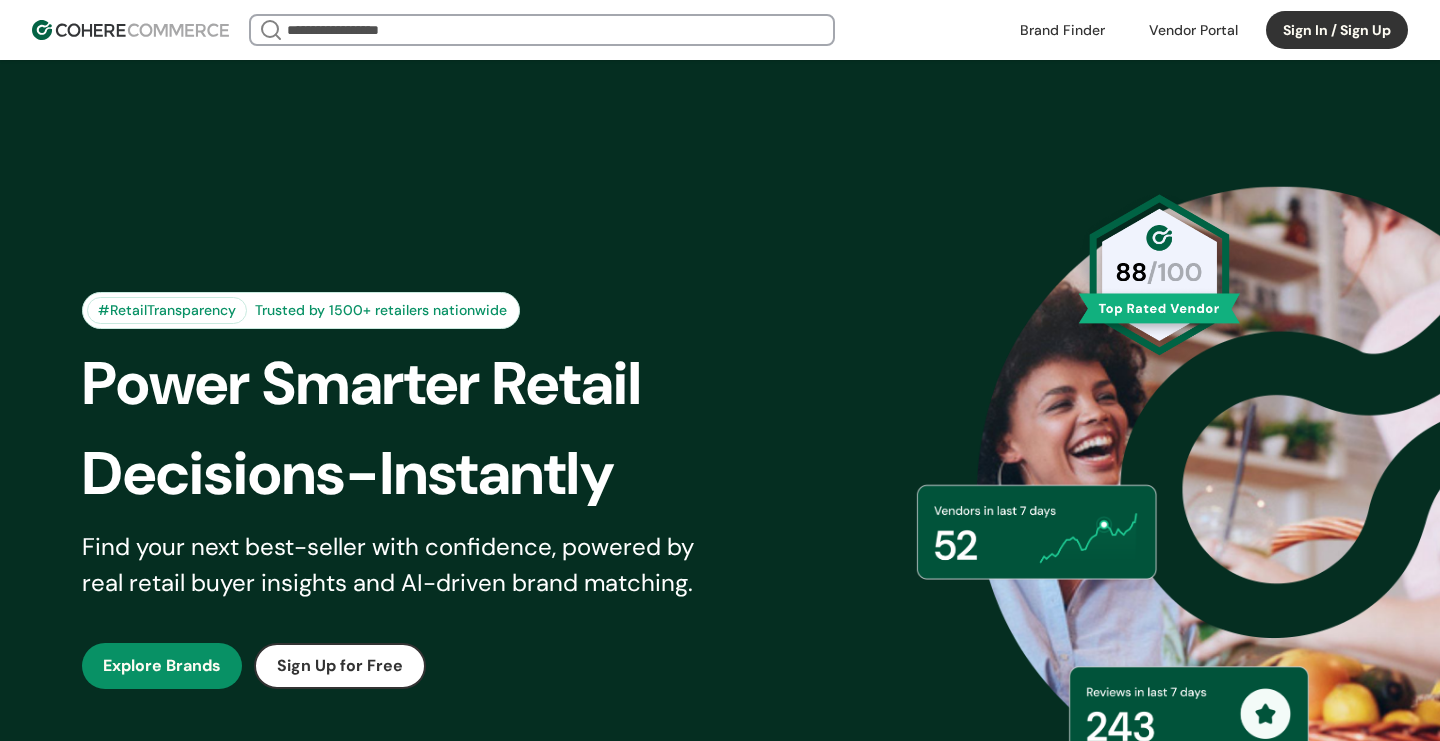 scroll, scrollTop: 2509, scrollLeft: 0, axis: vertical 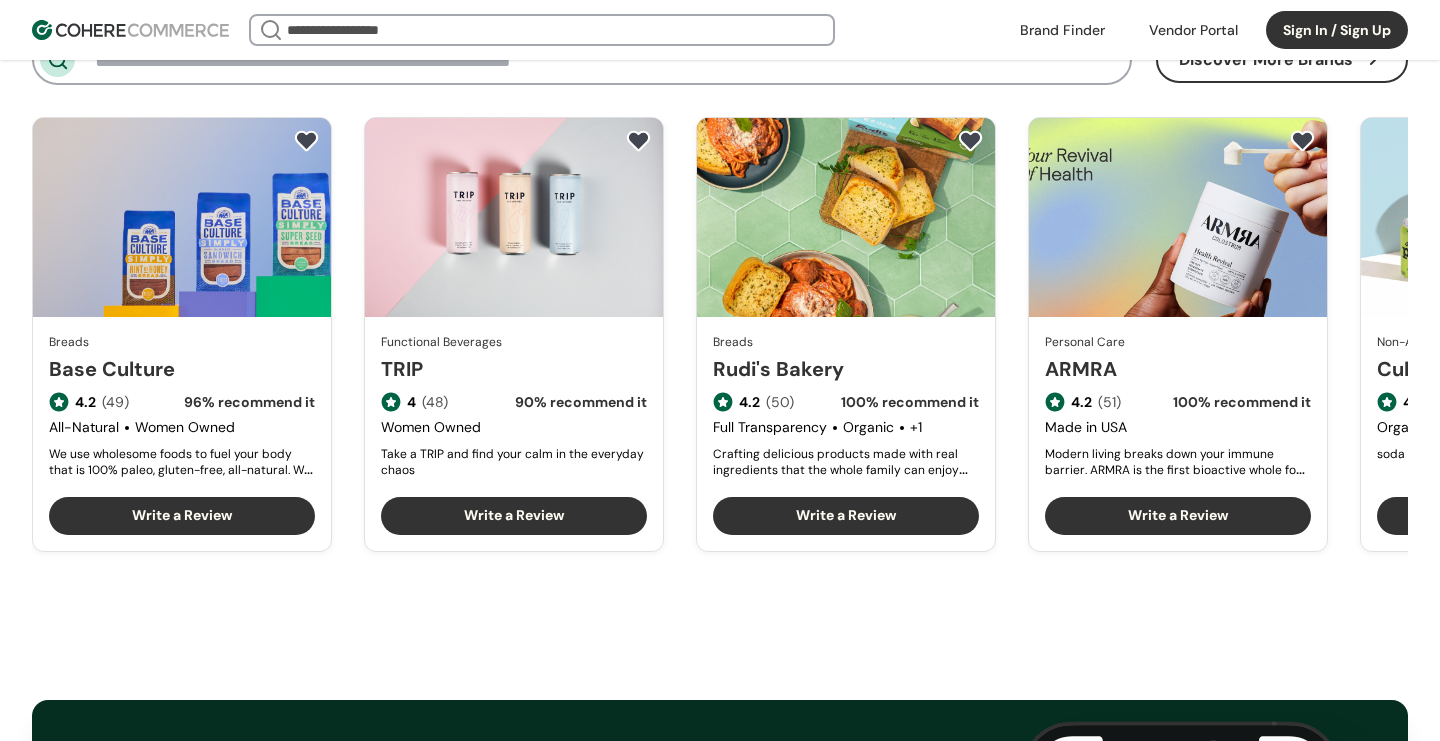 click on "Sign In / Sign Up" at bounding box center (1337, 30) 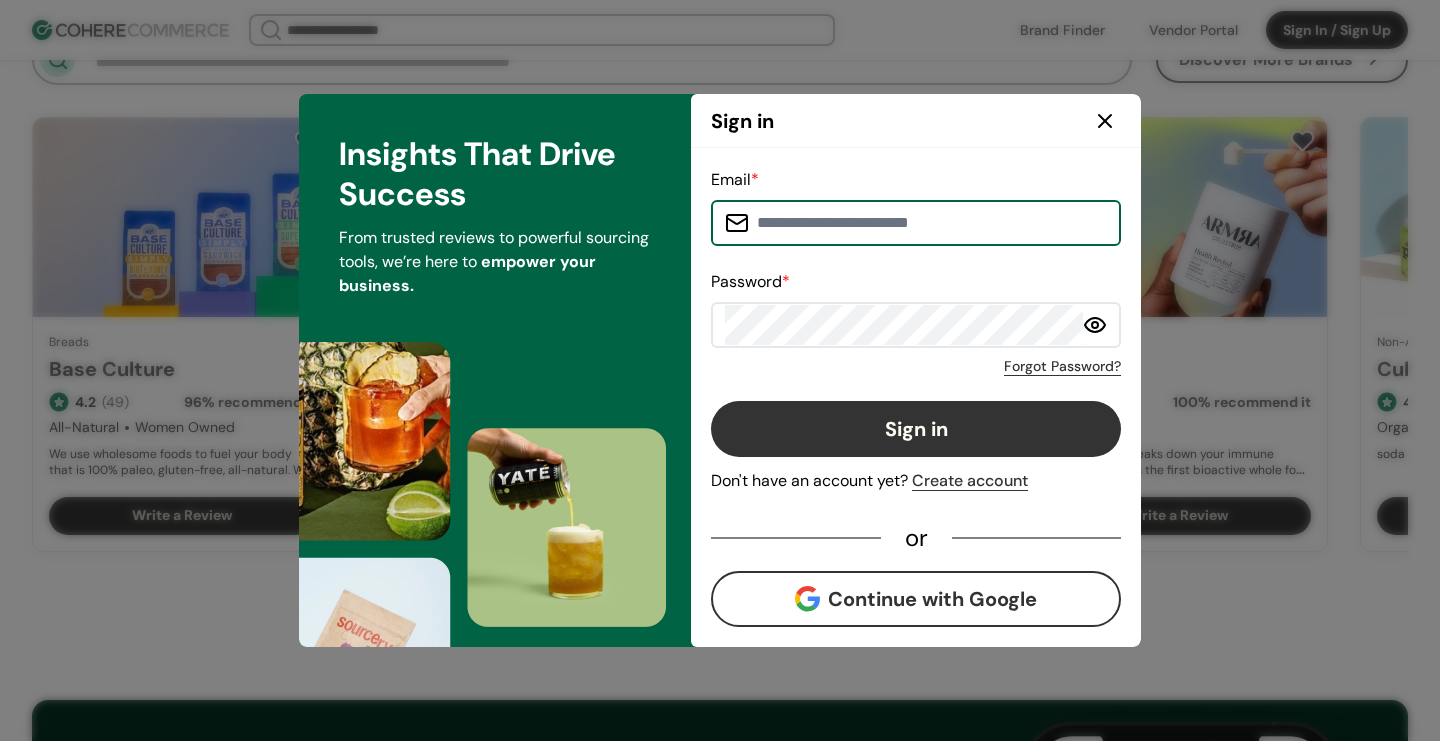 click on "Create account" at bounding box center [970, 481] 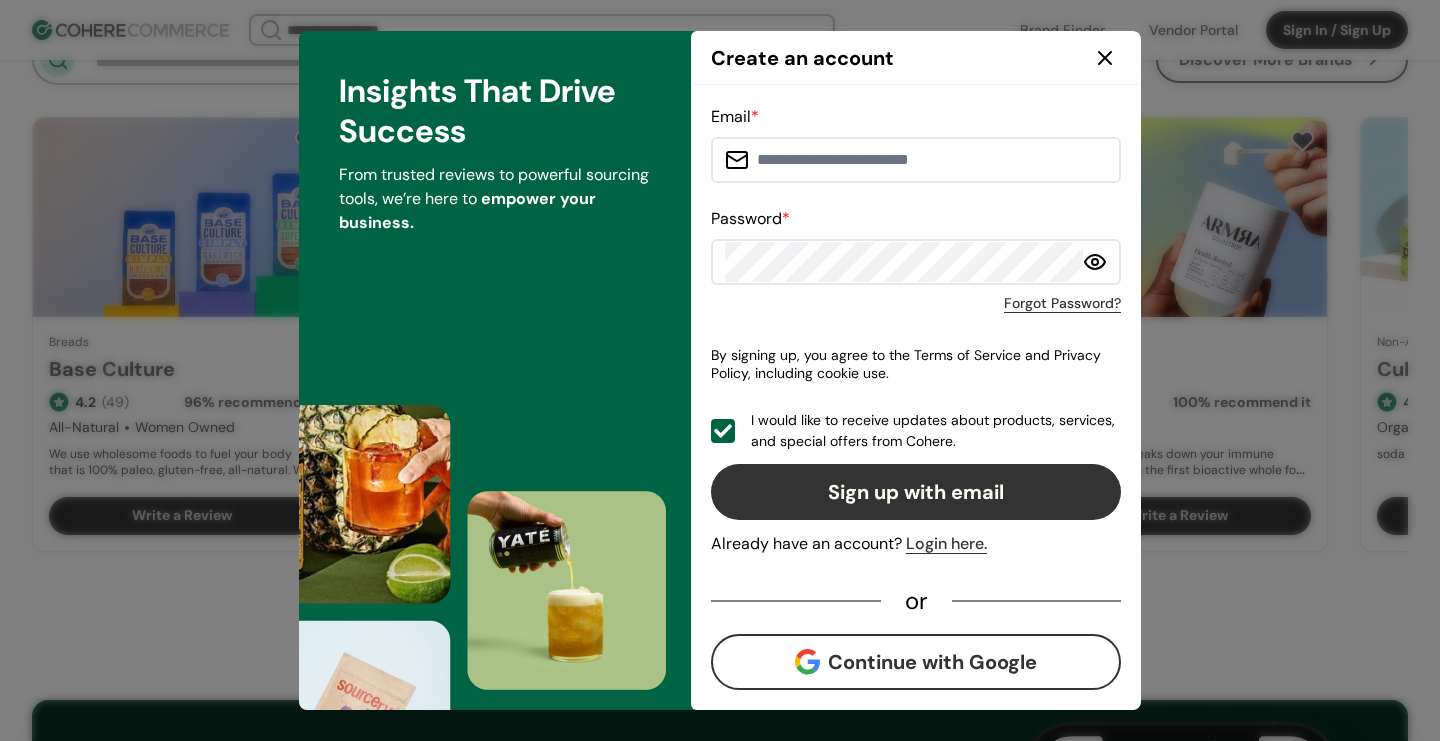 click at bounding box center (928, 160) 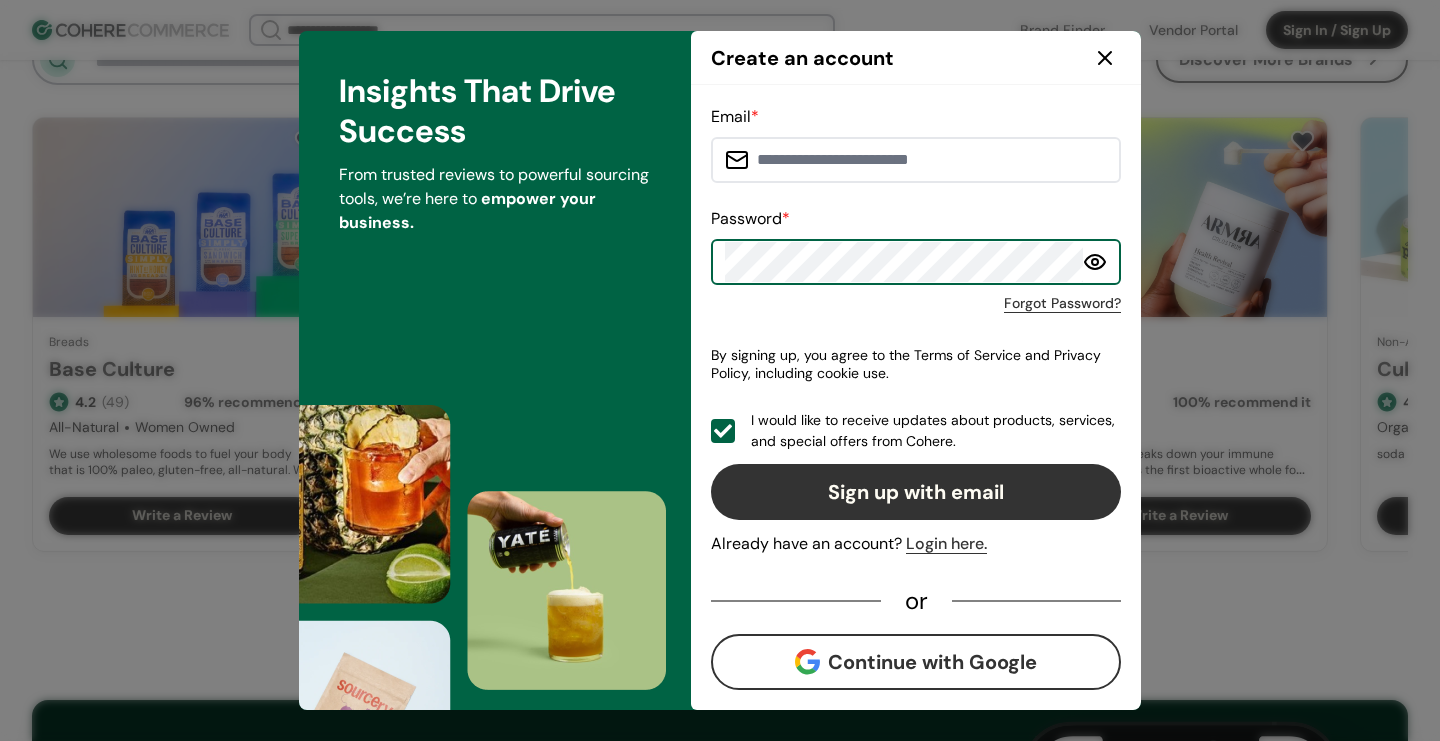 click on "Email  *" at bounding box center [916, 144] 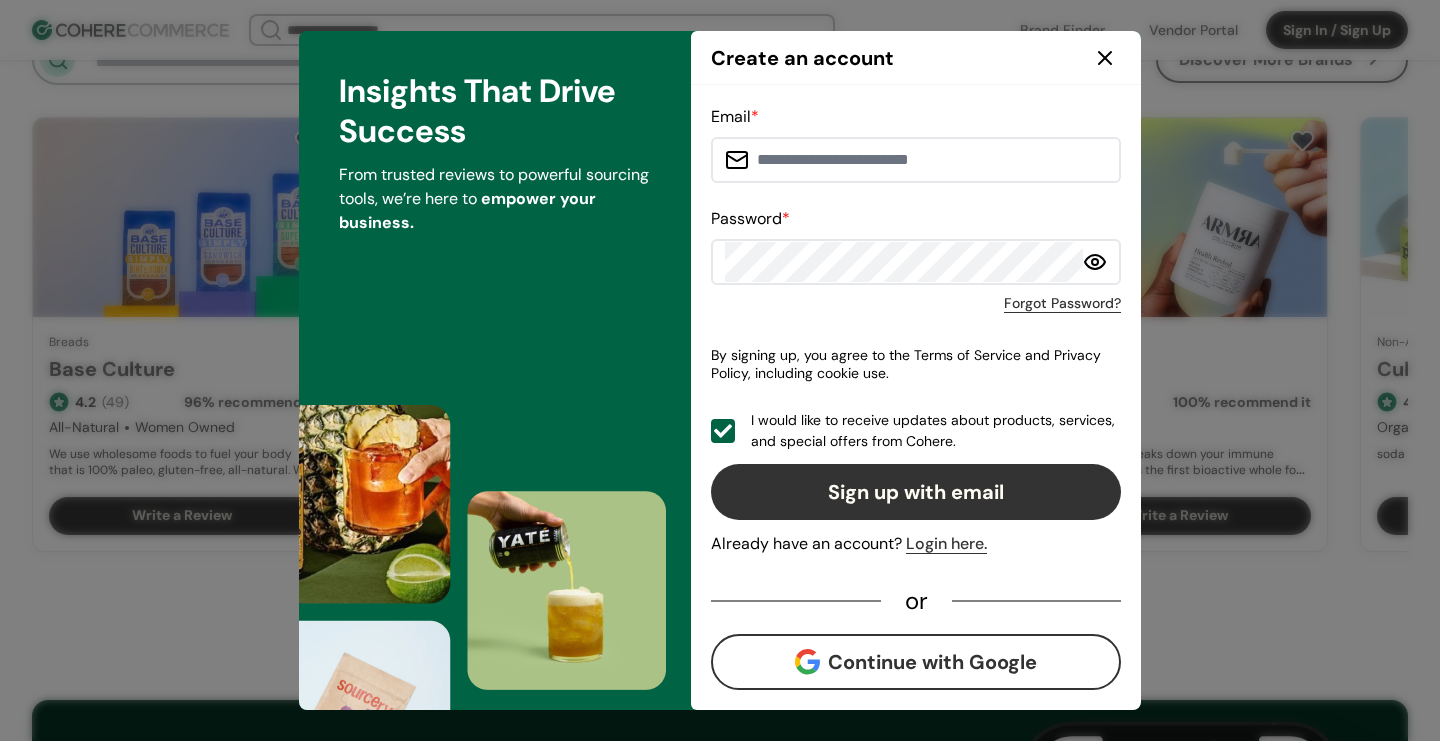click at bounding box center (928, 160) 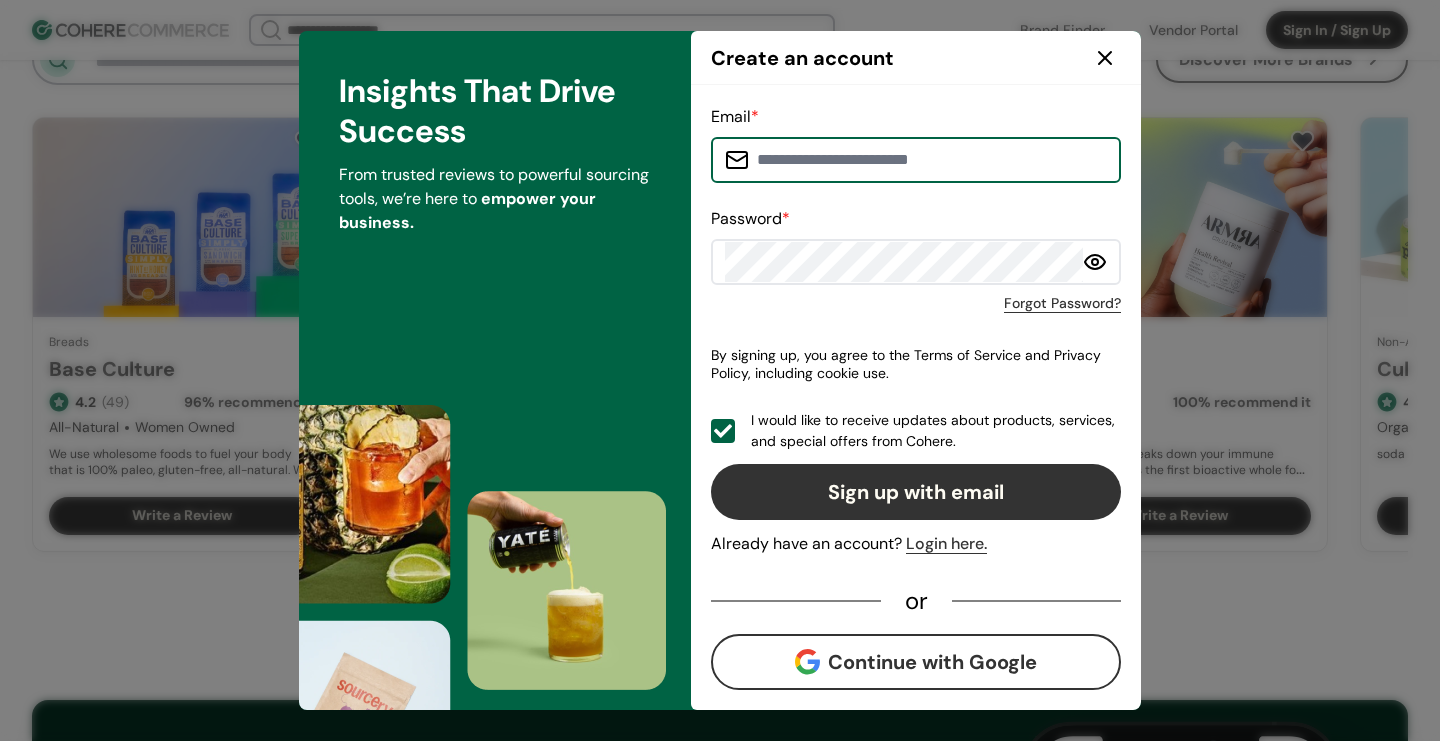 click at bounding box center (928, 160) 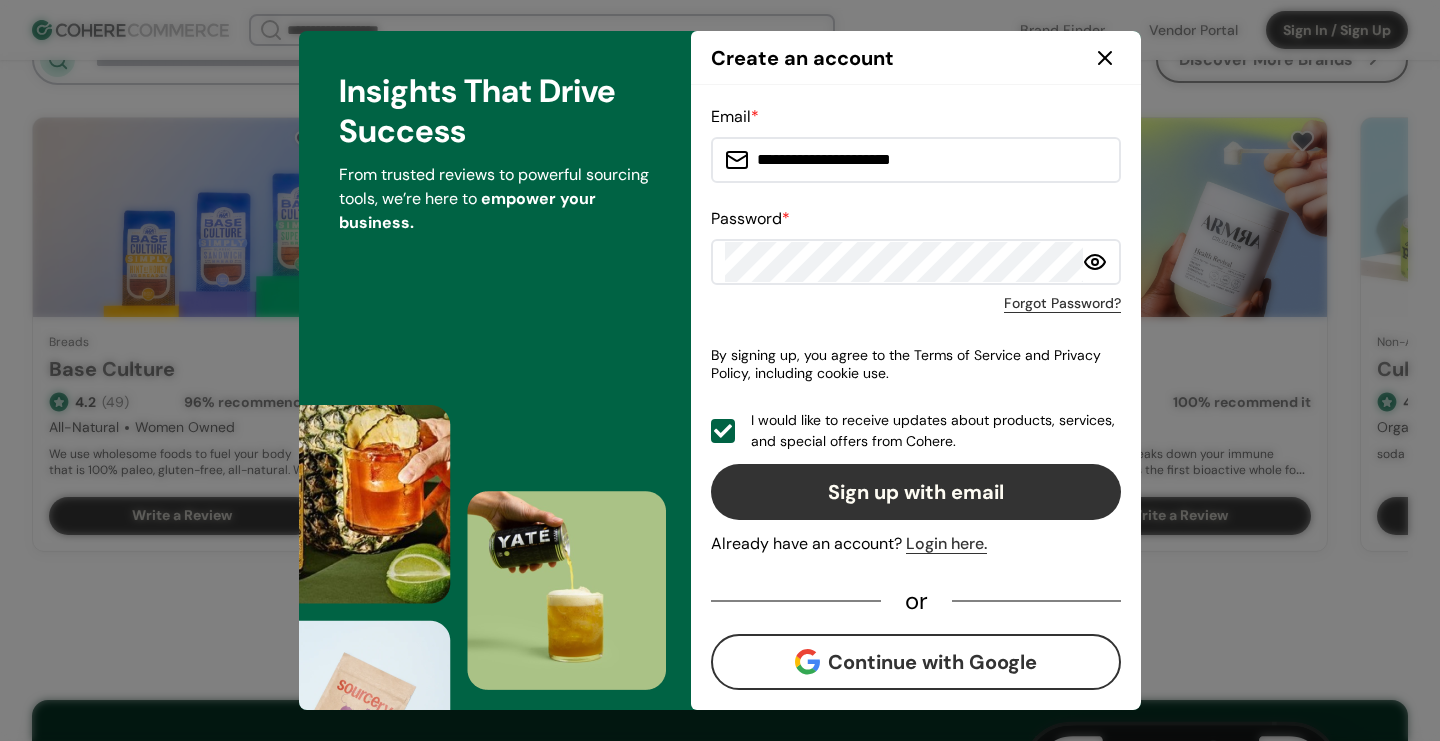 click on "Sign up with email" at bounding box center [916, 492] 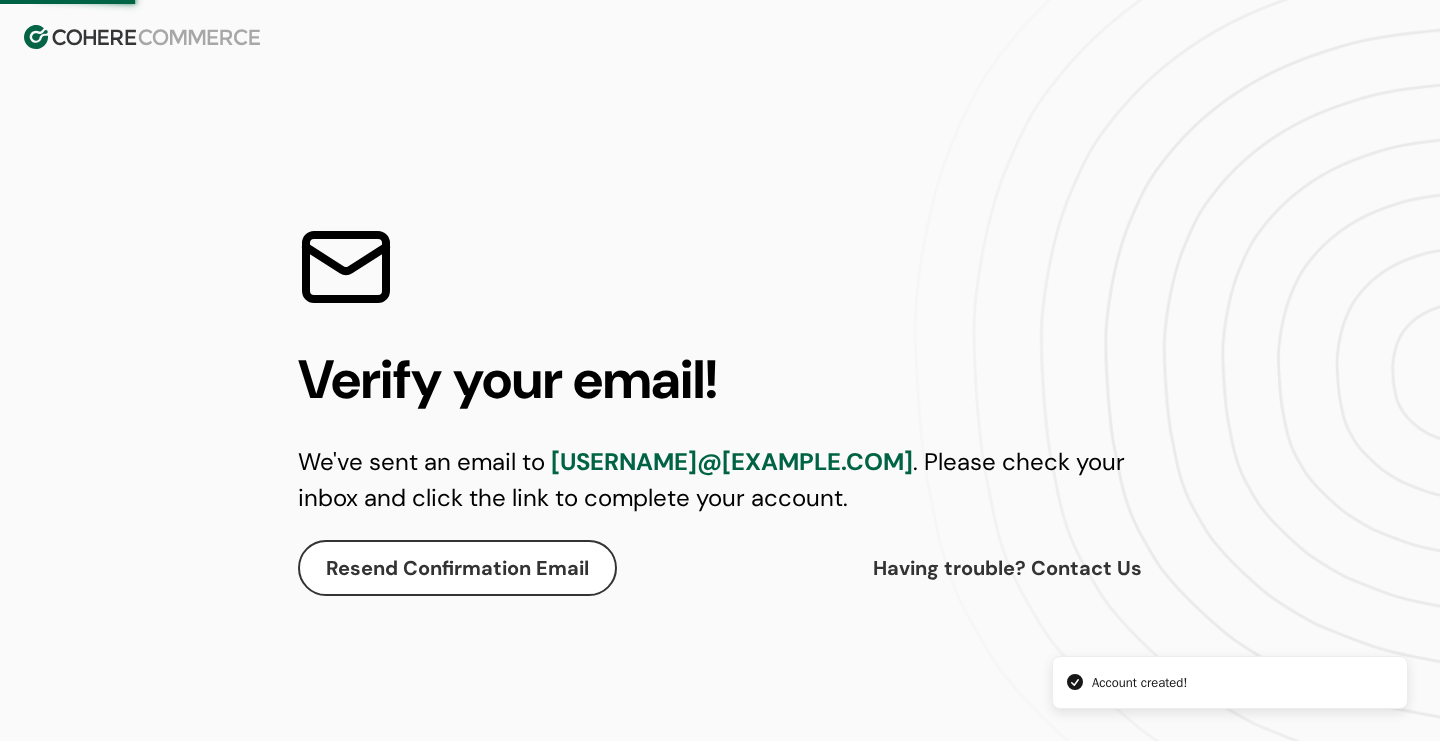 scroll, scrollTop: 0, scrollLeft: 0, axis: both 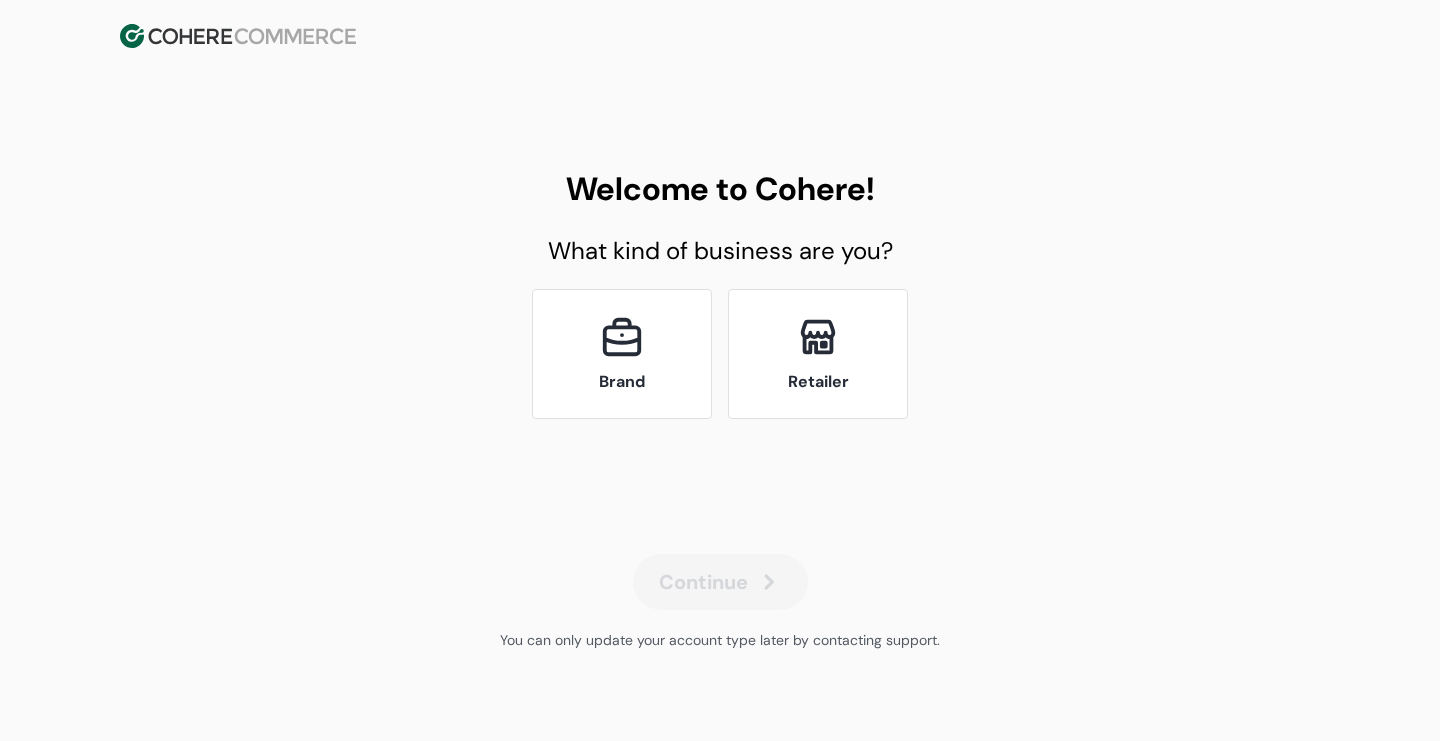 click on "Brand" at bounding box center [622, 382] 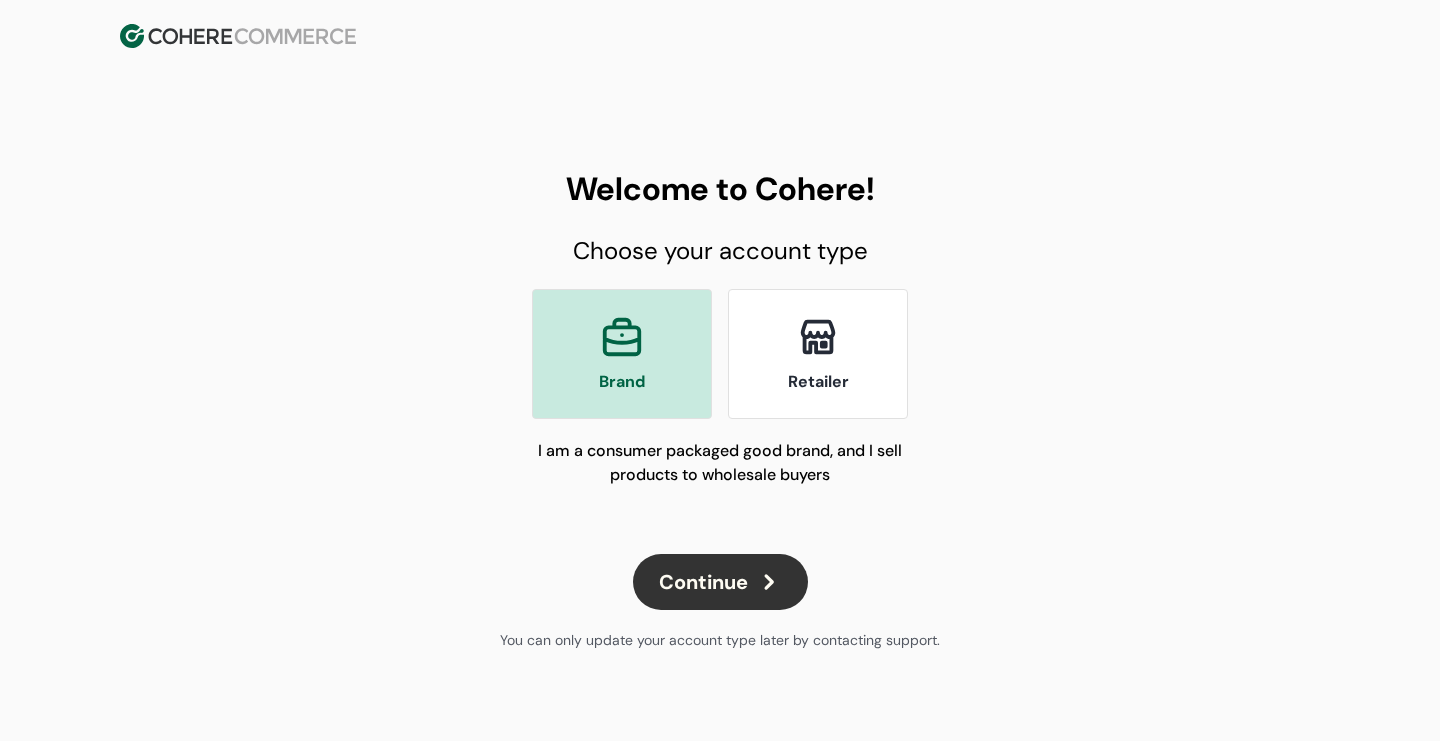 click on "Continue" at bounding box center [720, 582] 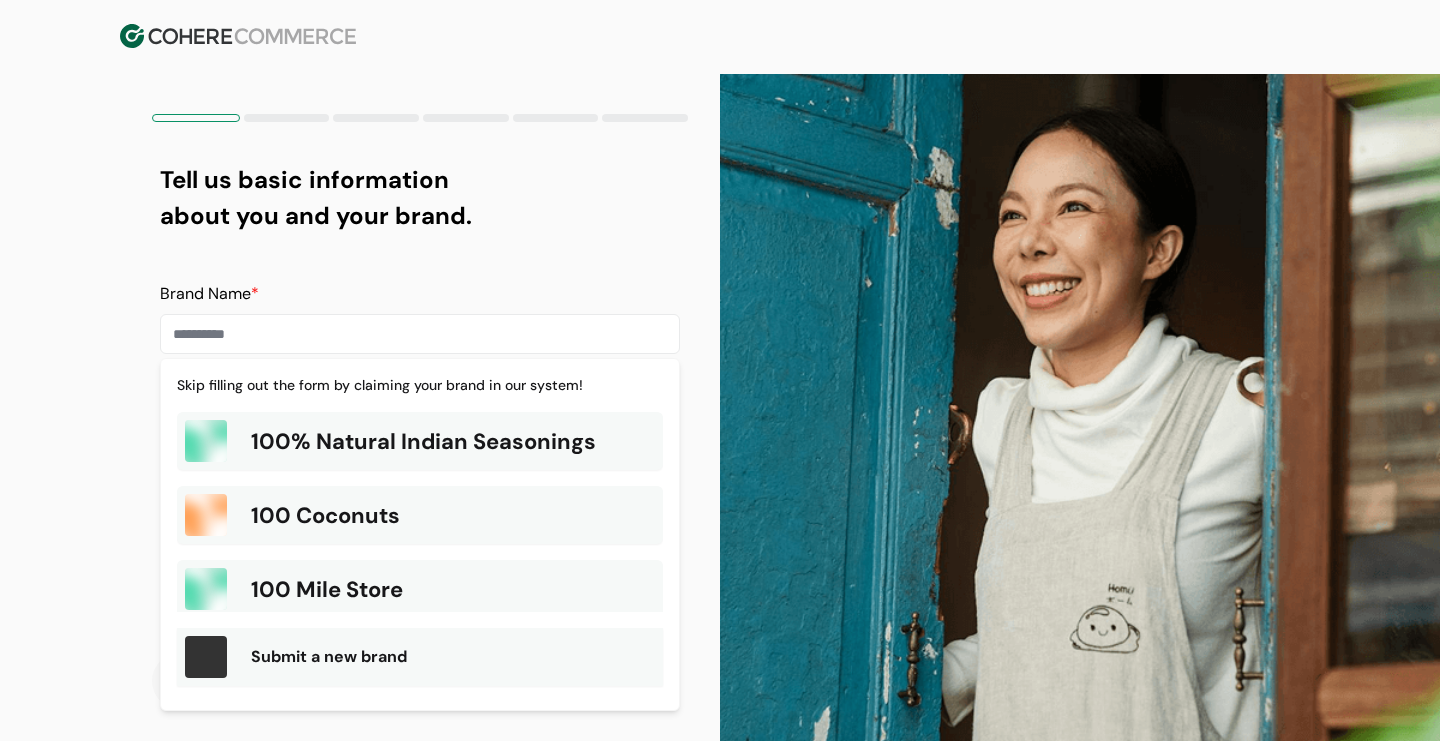 click at bounding box center [420, 334] 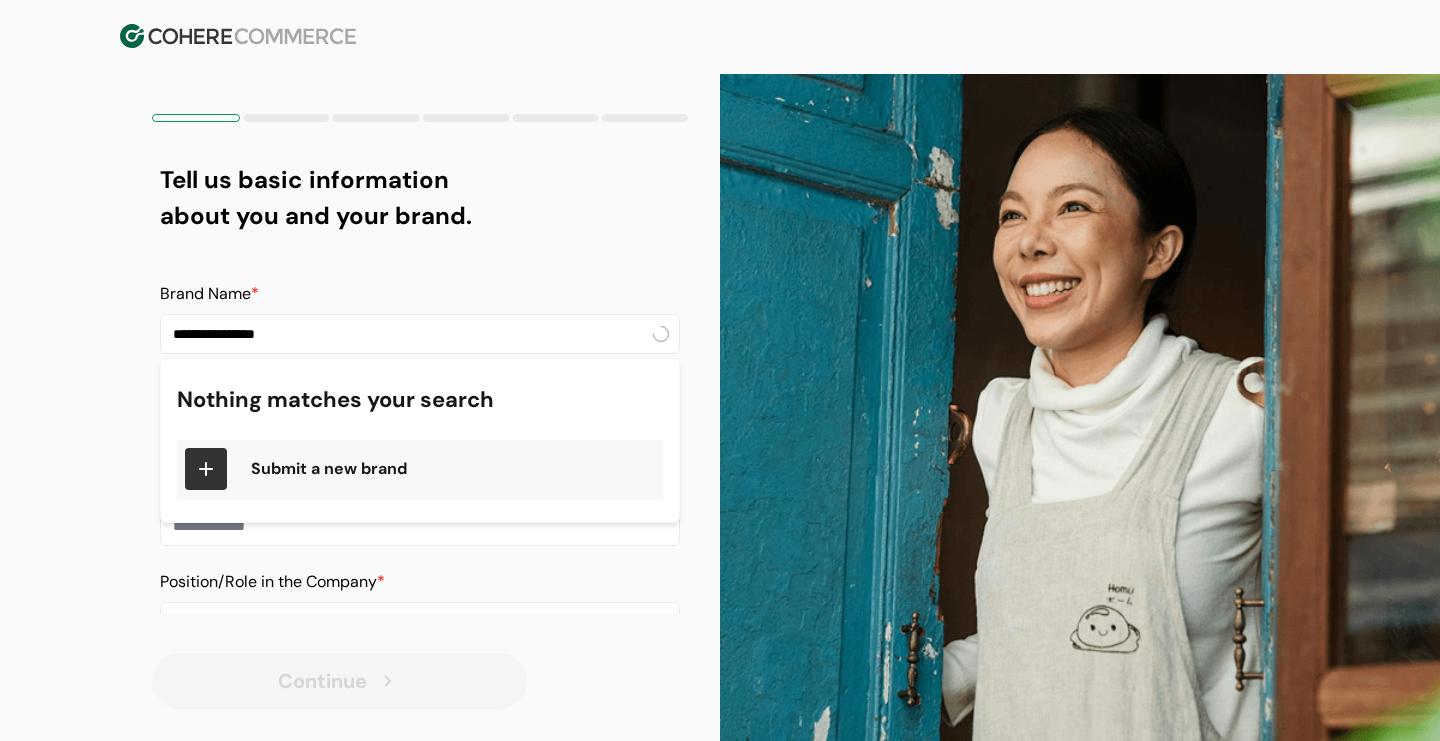 type on "**********" 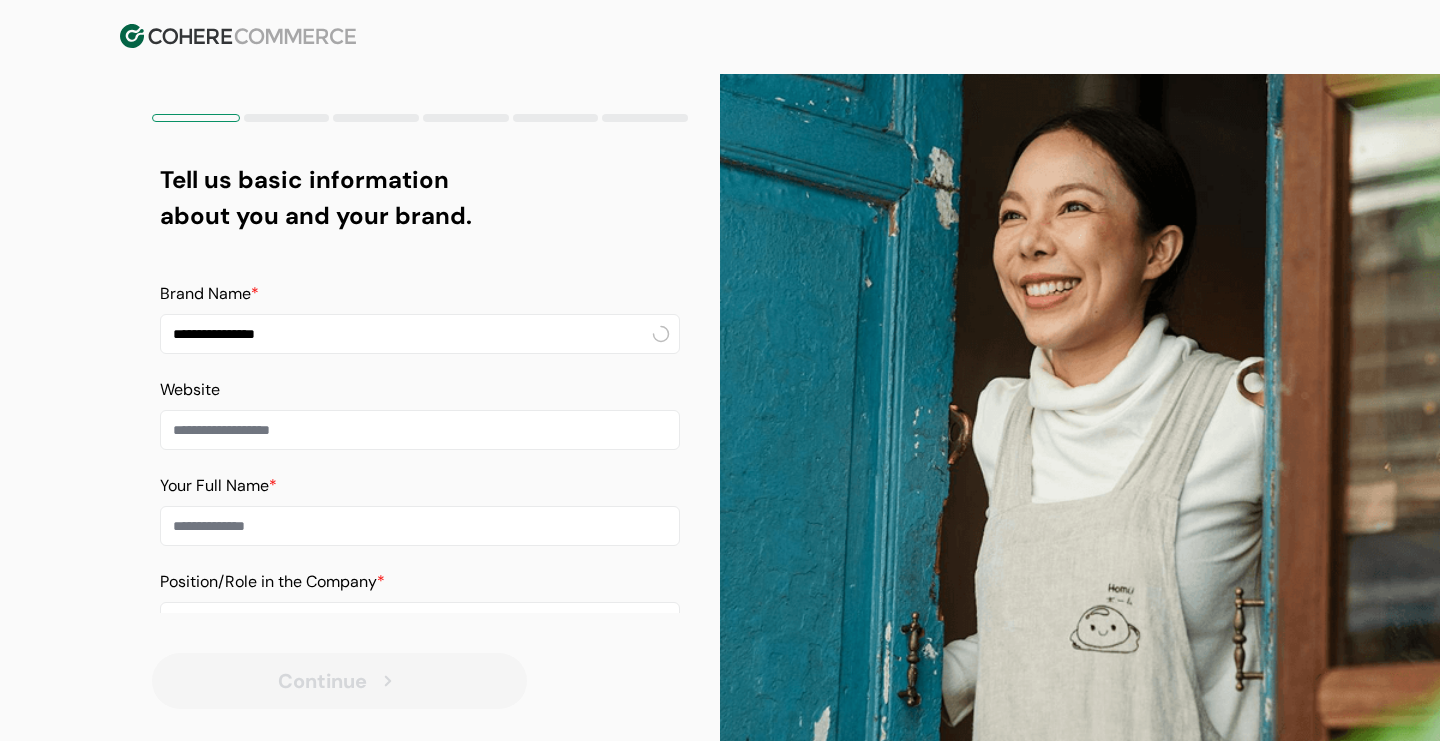 scroll, scrollTop: 37, scrollLeft: 0, axis: vertical 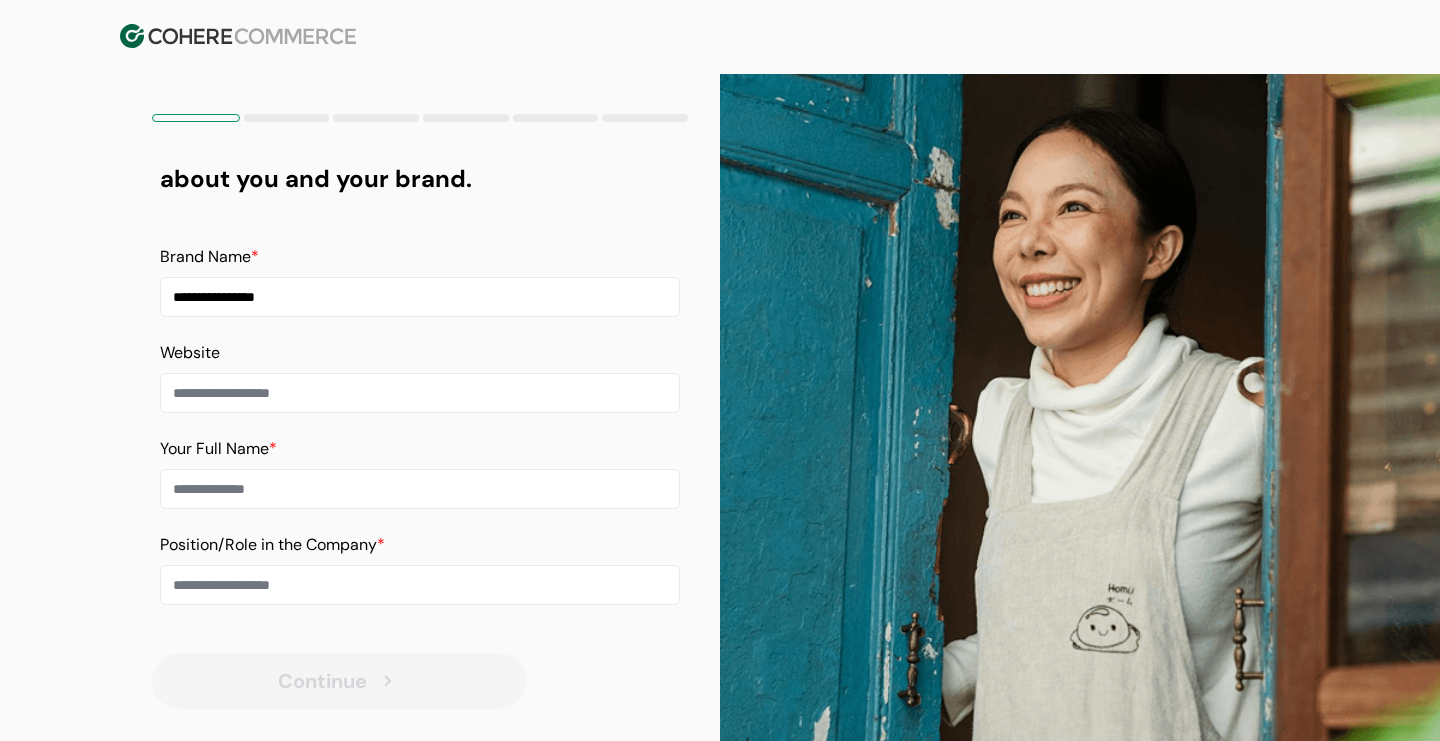 click on "Your Full Name  *" at bounding box center [420, 489] 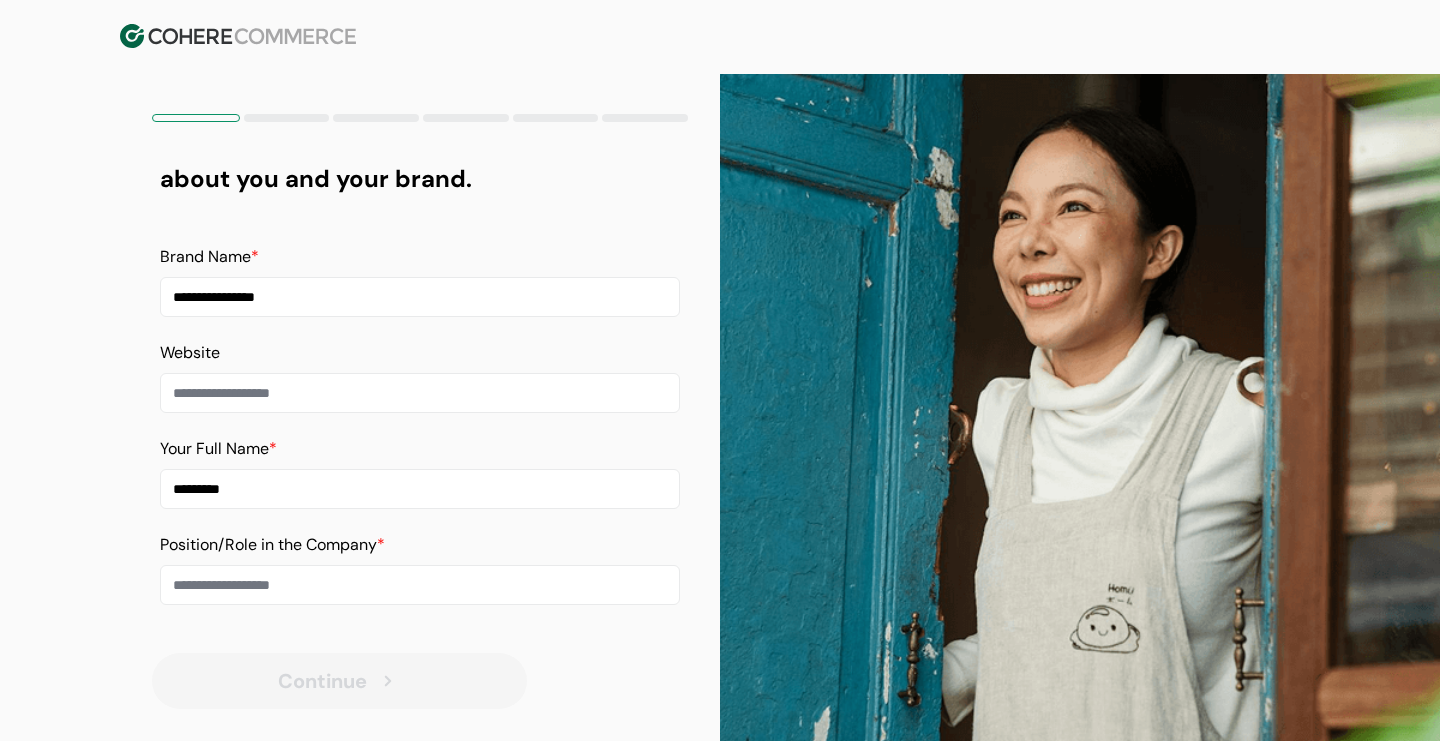 type on "*********" 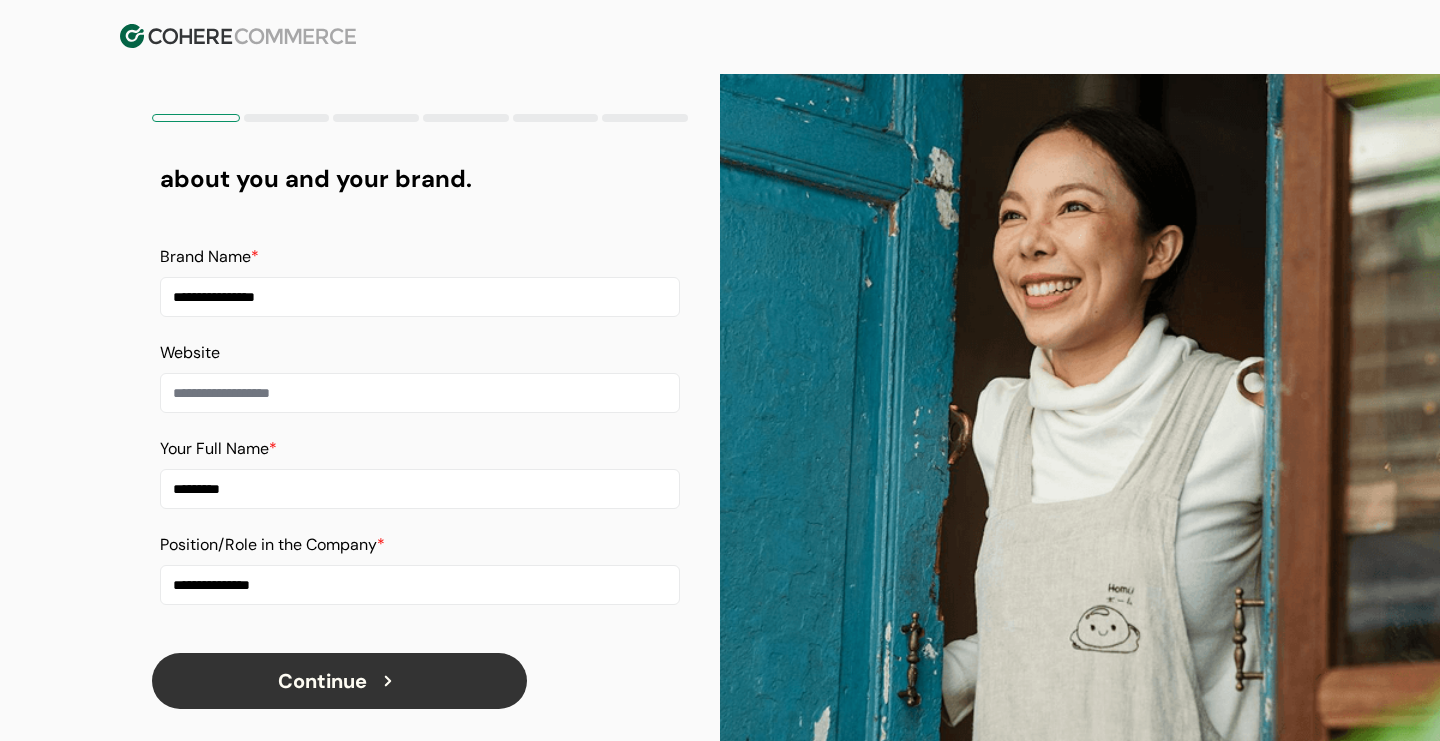 type on "**********" 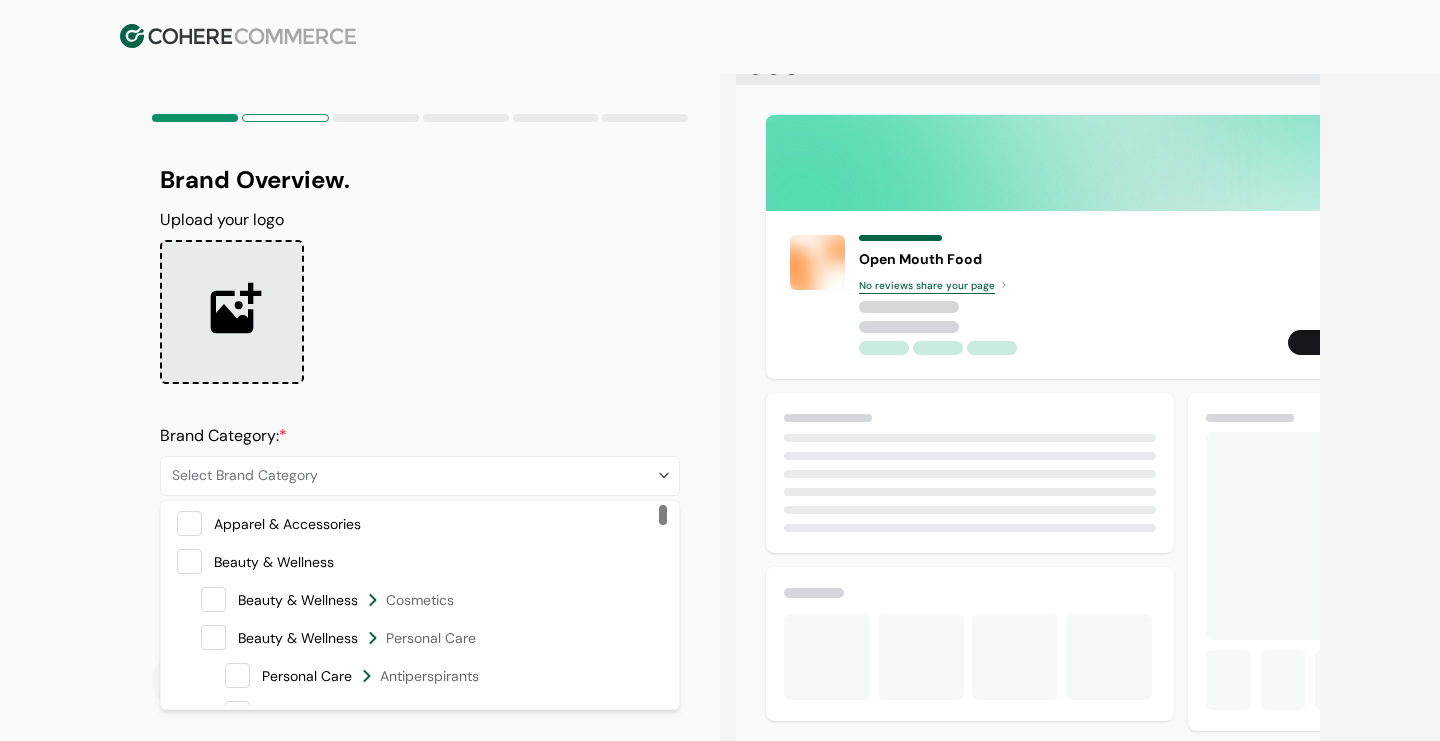 click on "Select Brand Category" at bounding box center (414, 475) 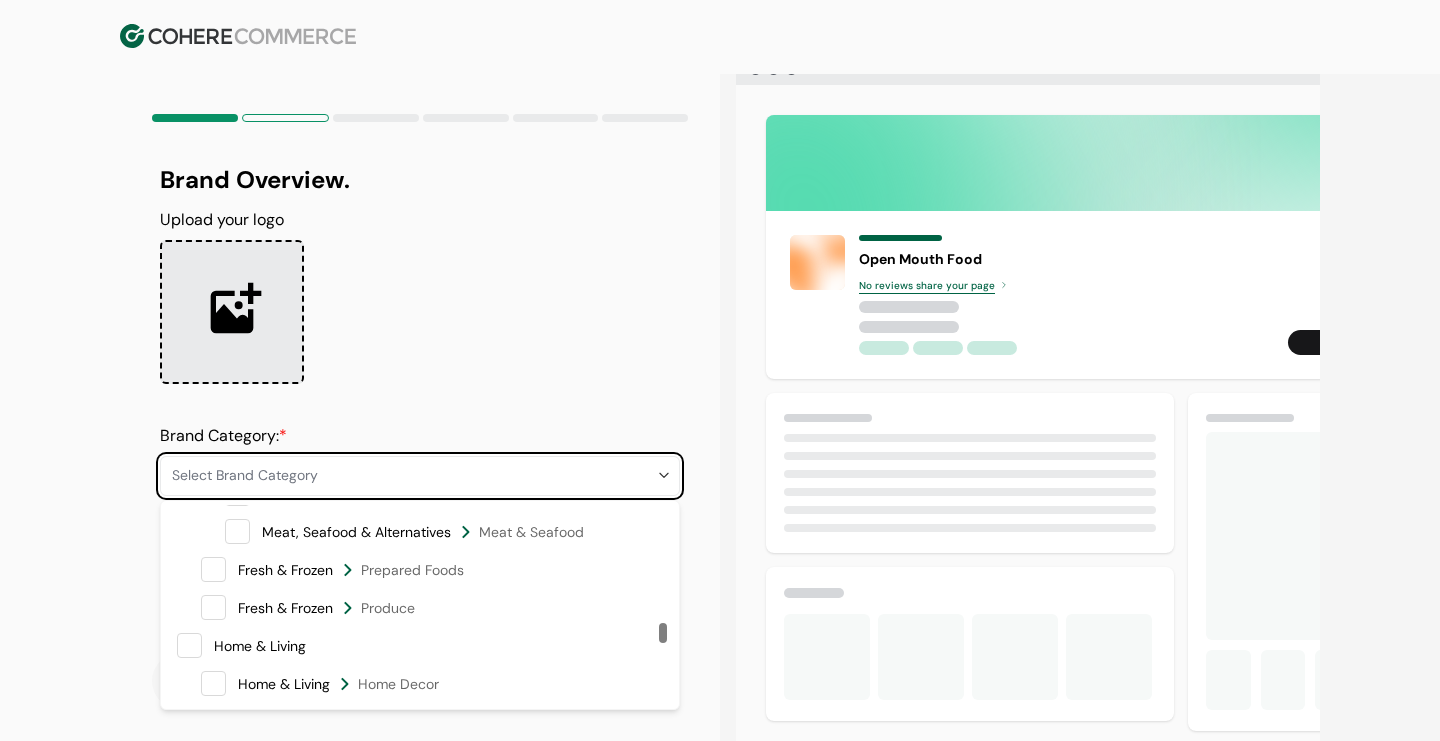 scroll, scrollTop: 2271, scrollLeft: 0, axis: vertical 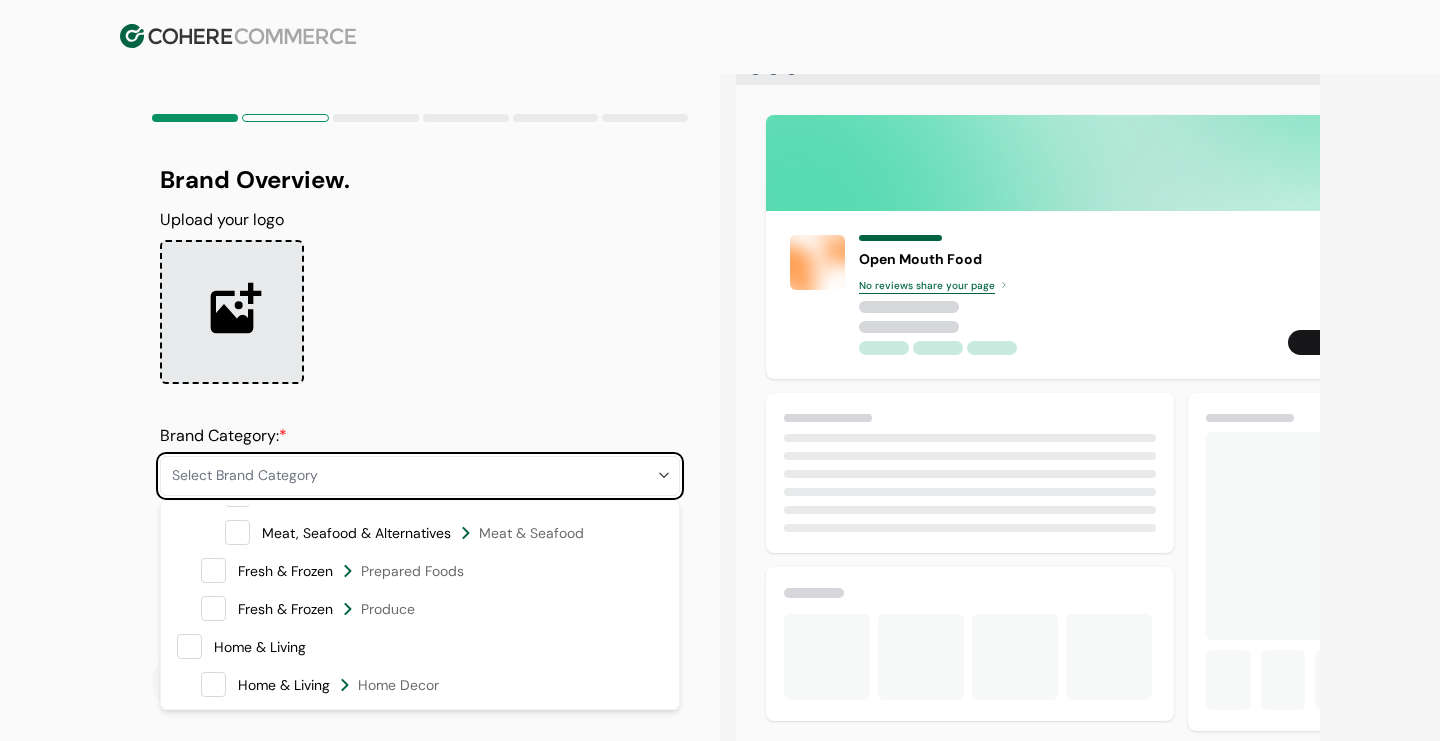 click on "Fresh & Frozen" at bounding box center [285, 571] 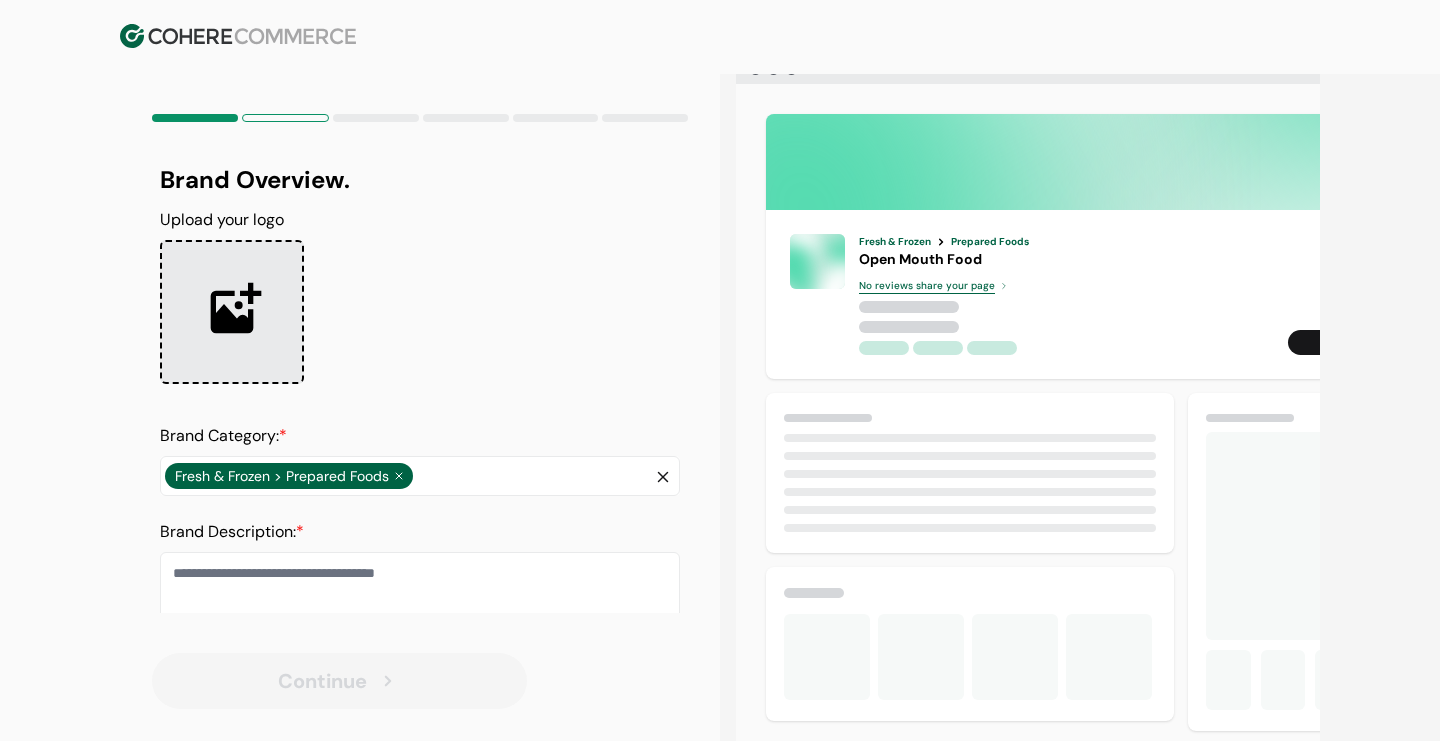 click at bounding box center [232, 312] 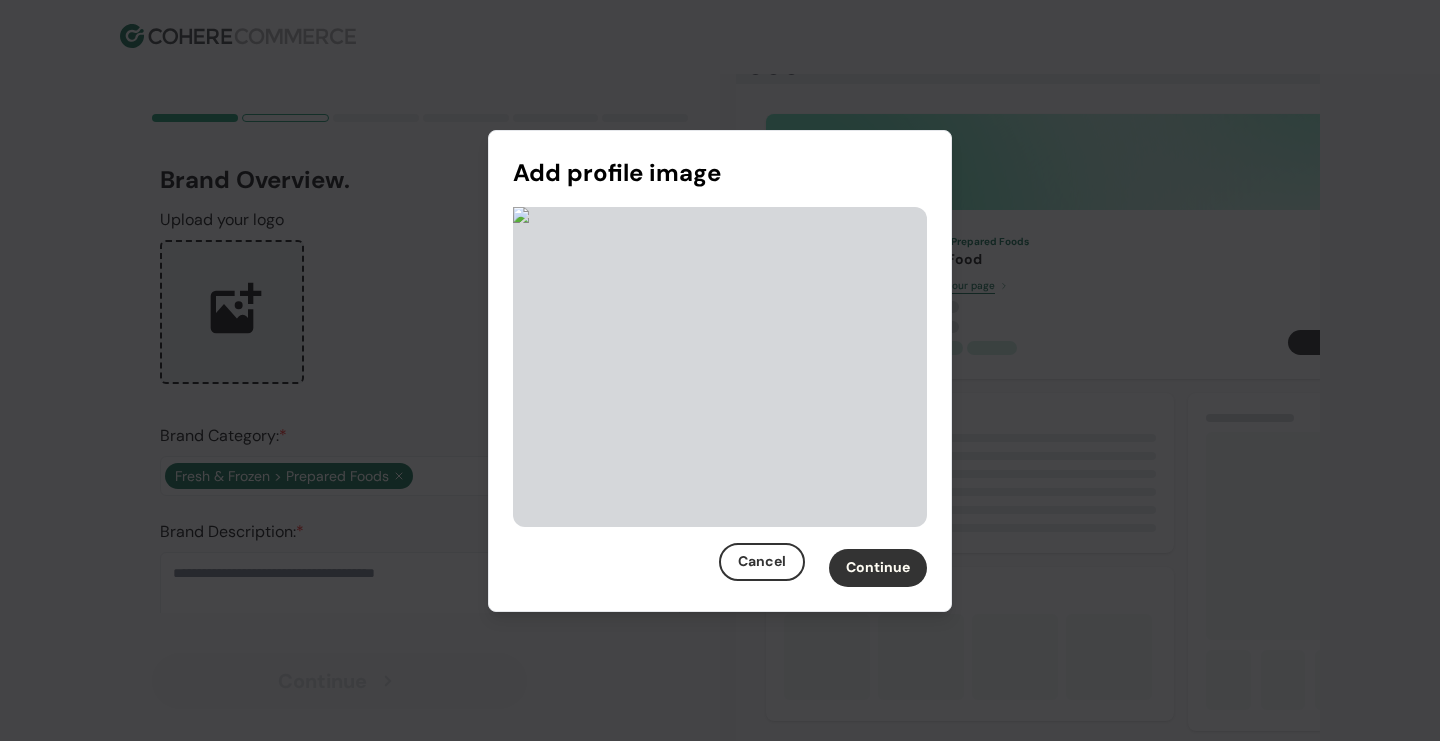 click on "Continue" at bounding box center [878, 568] 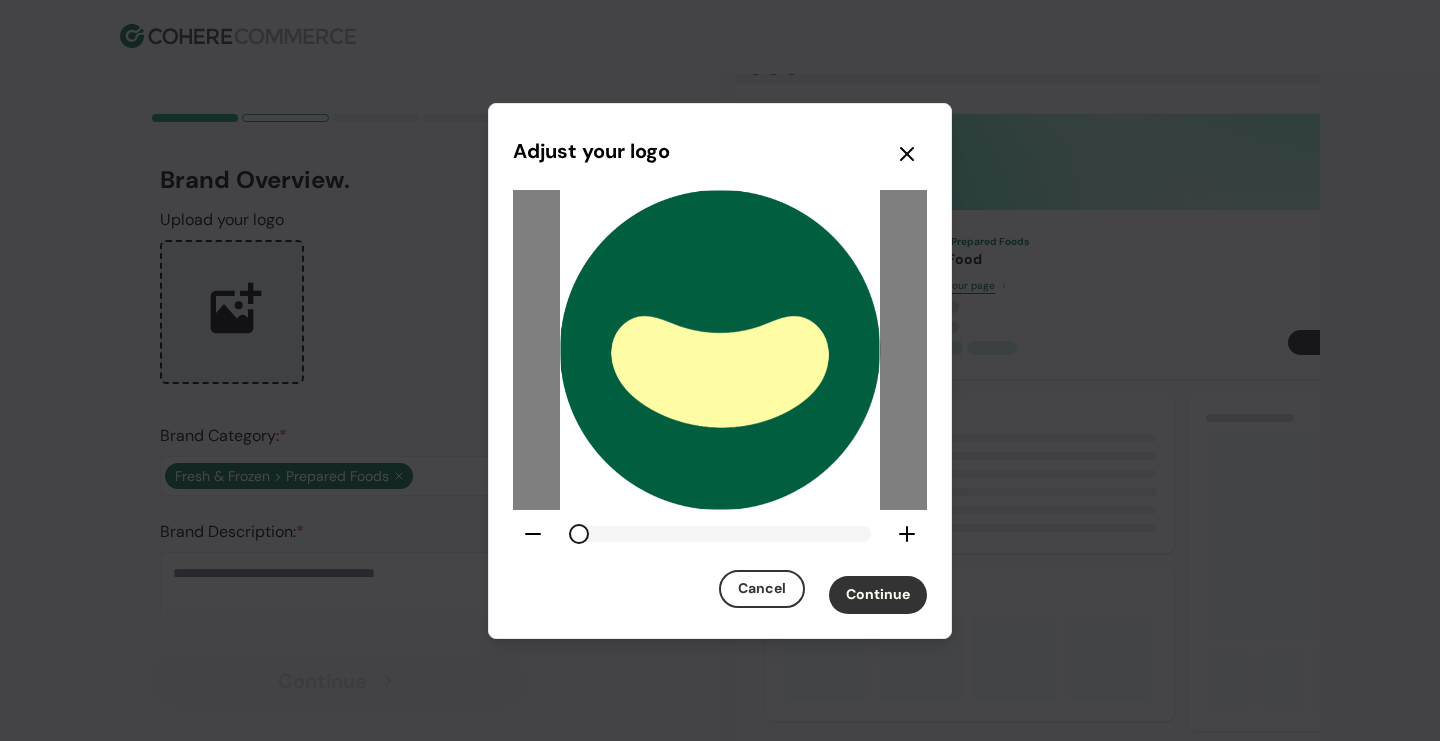 click on "Continue" at bounding box center [878, 595] 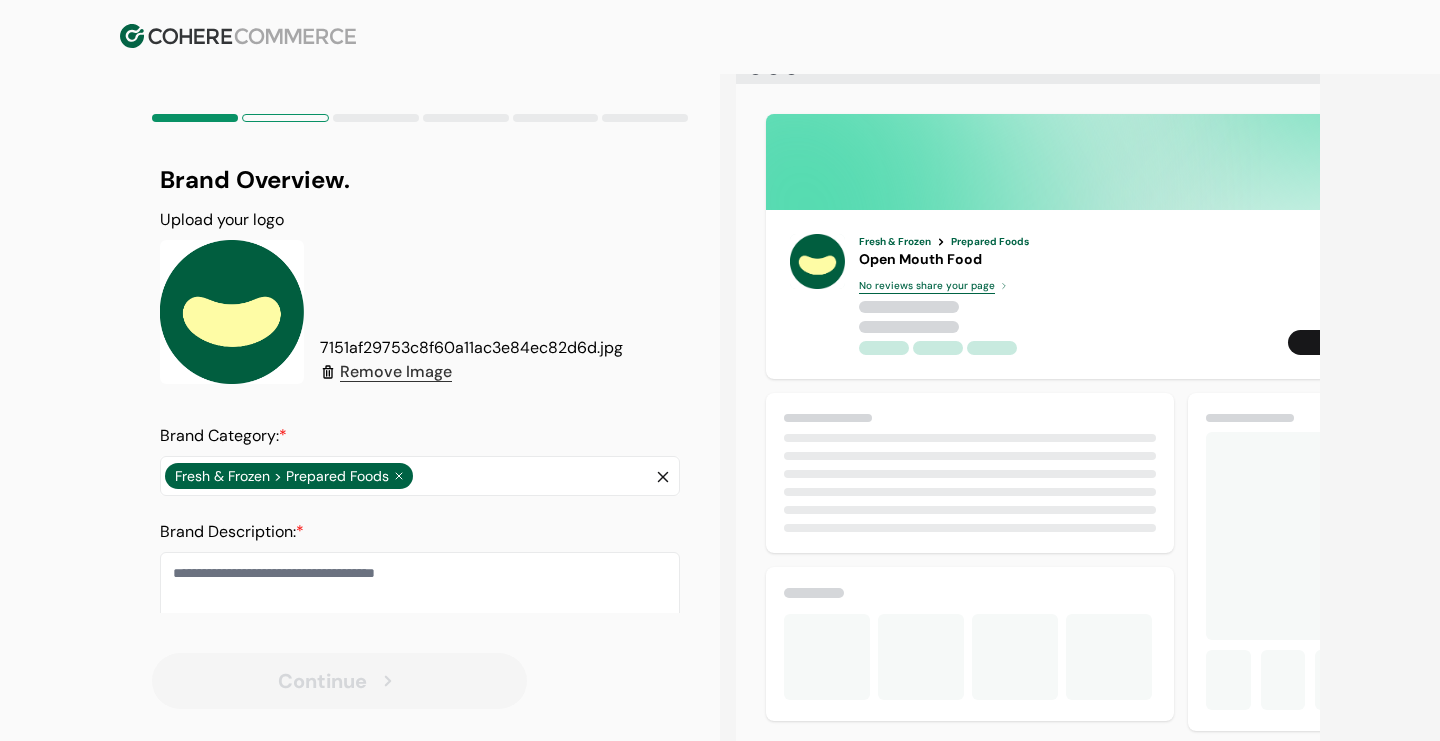 scroll, scrollTop: 20, scrollLeft: 0, axis: vertical 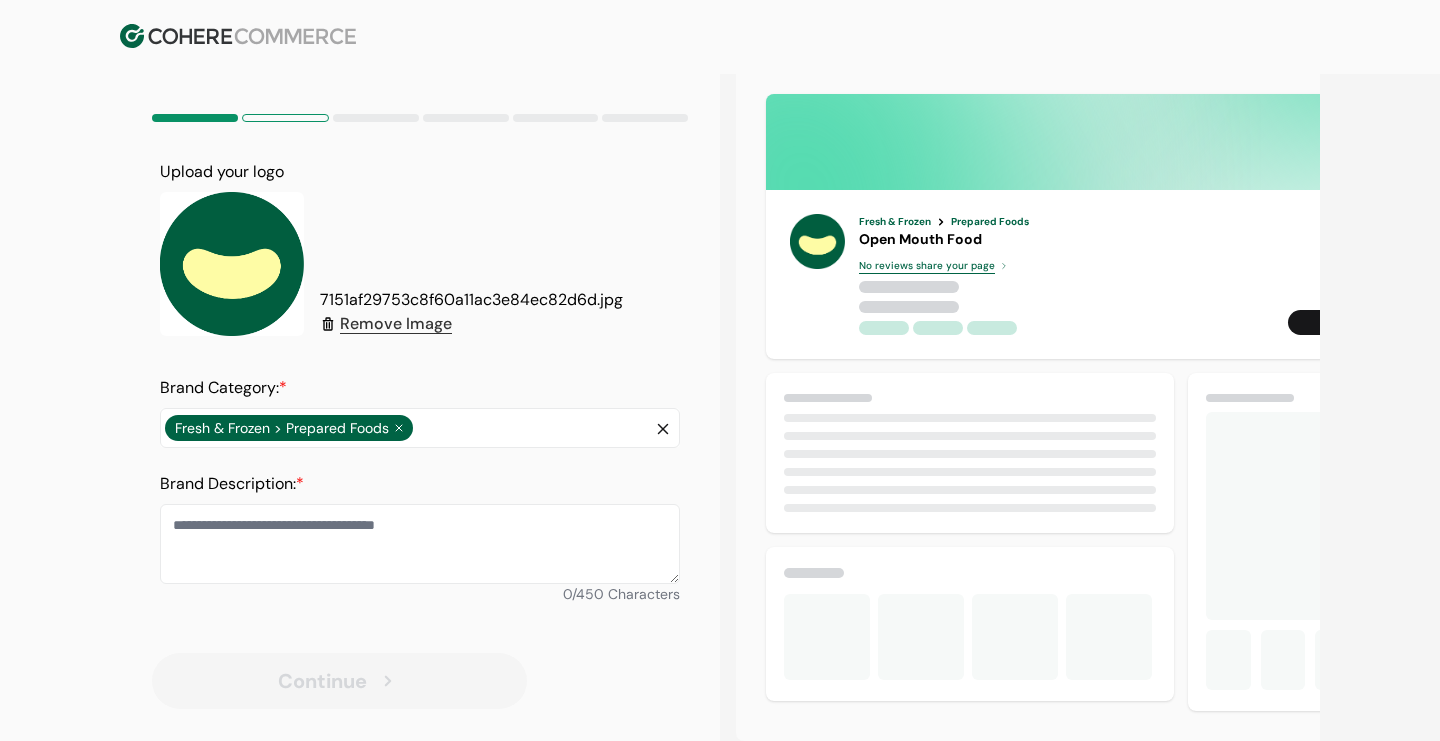 click on "Brand Description:  *" at bounding box center [420, 544] 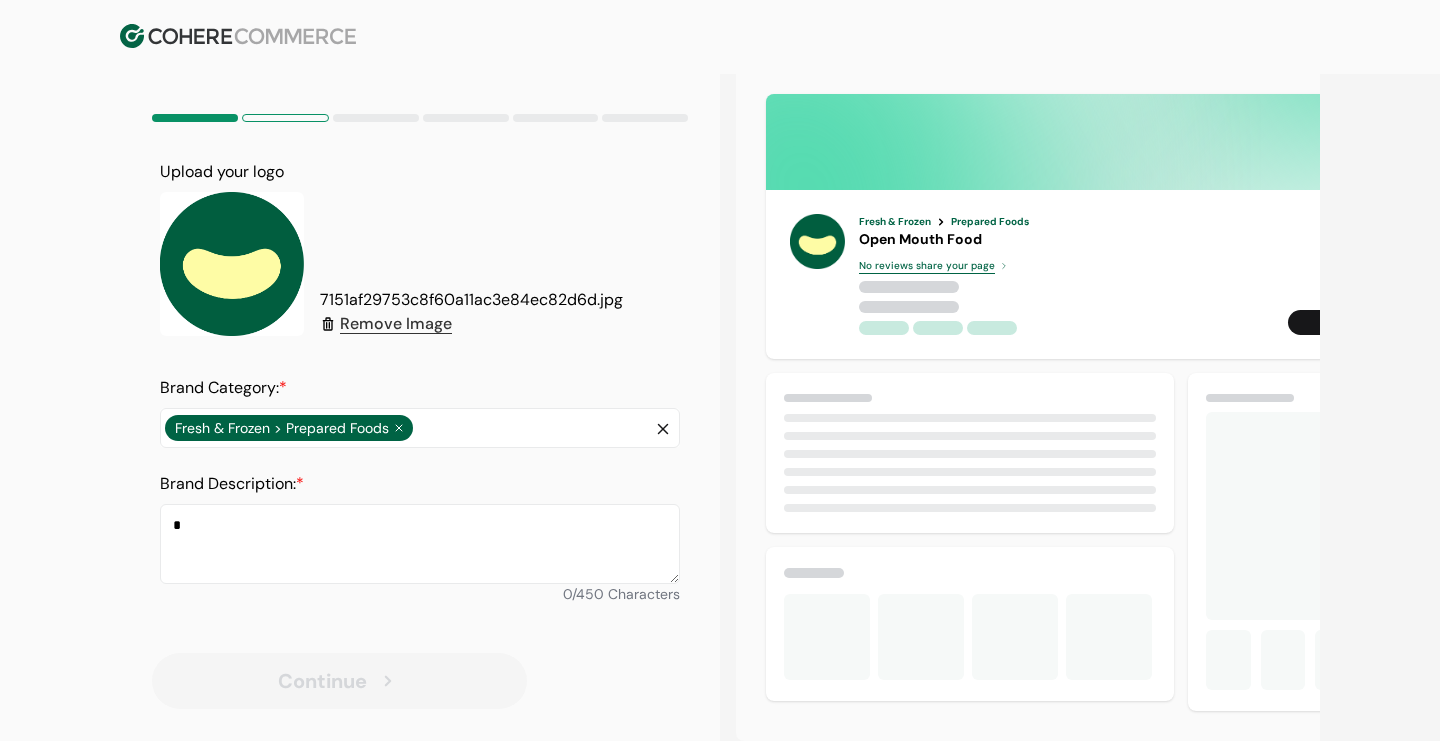 scroll, scrollTop: 18, scrollLeft: 0, axis: vertical 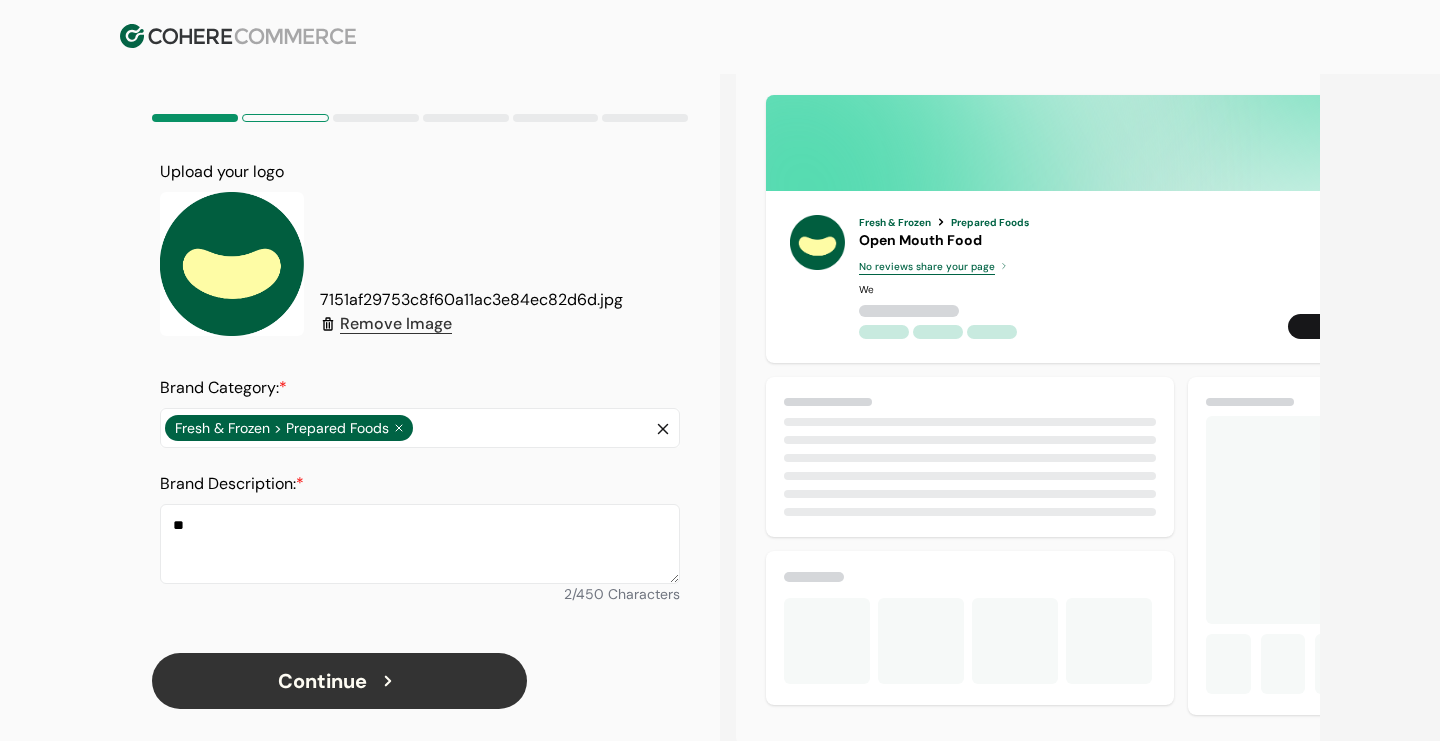type on "*" 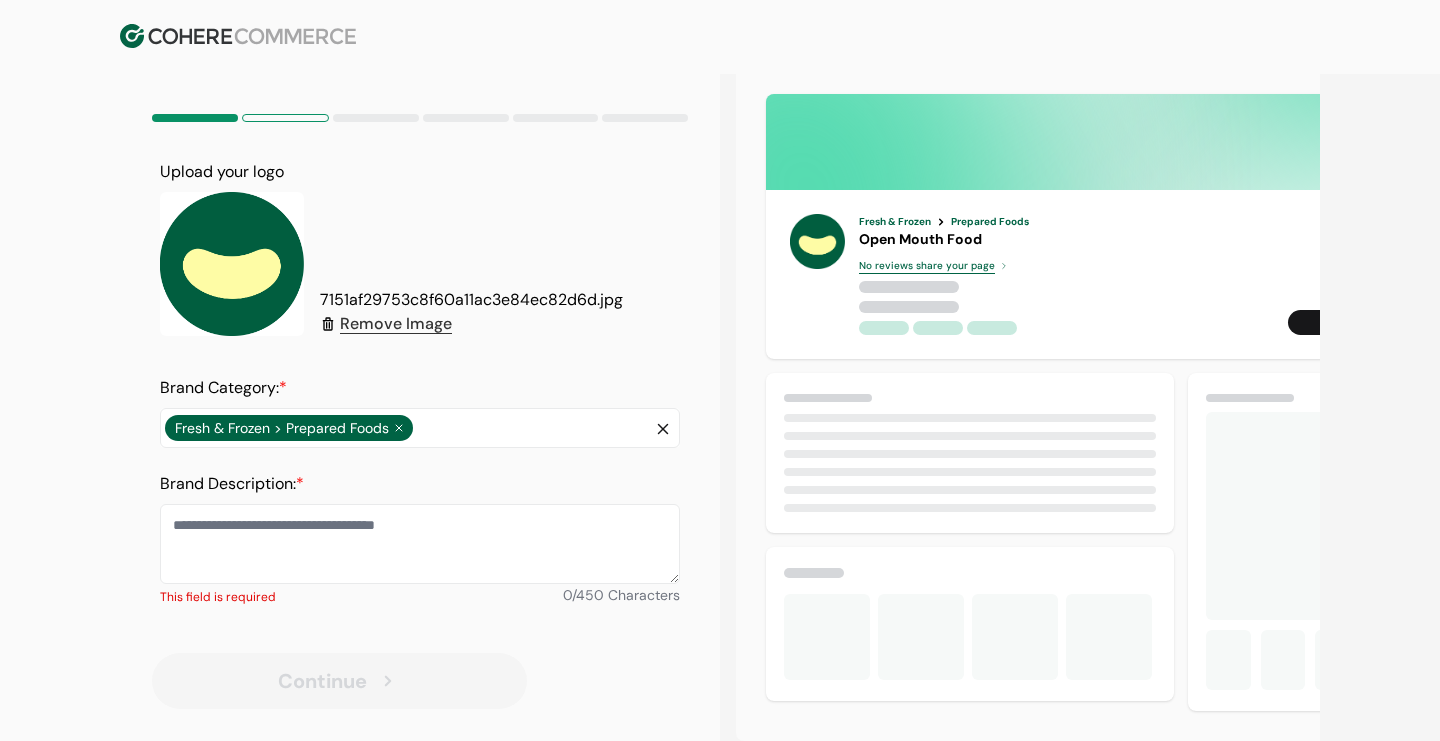 type on "*" 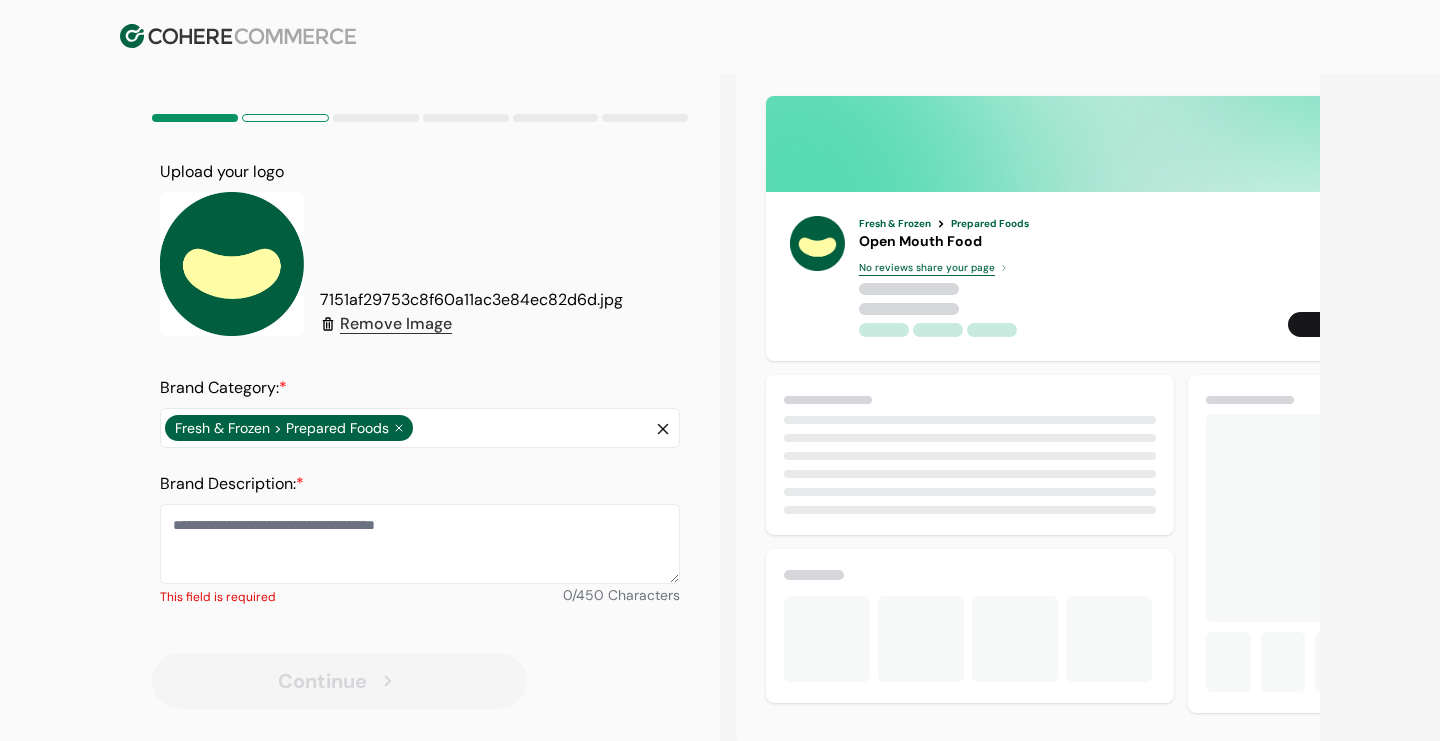 scroll, scrollTop: 20, scrollLeft: 0, axis: vertical 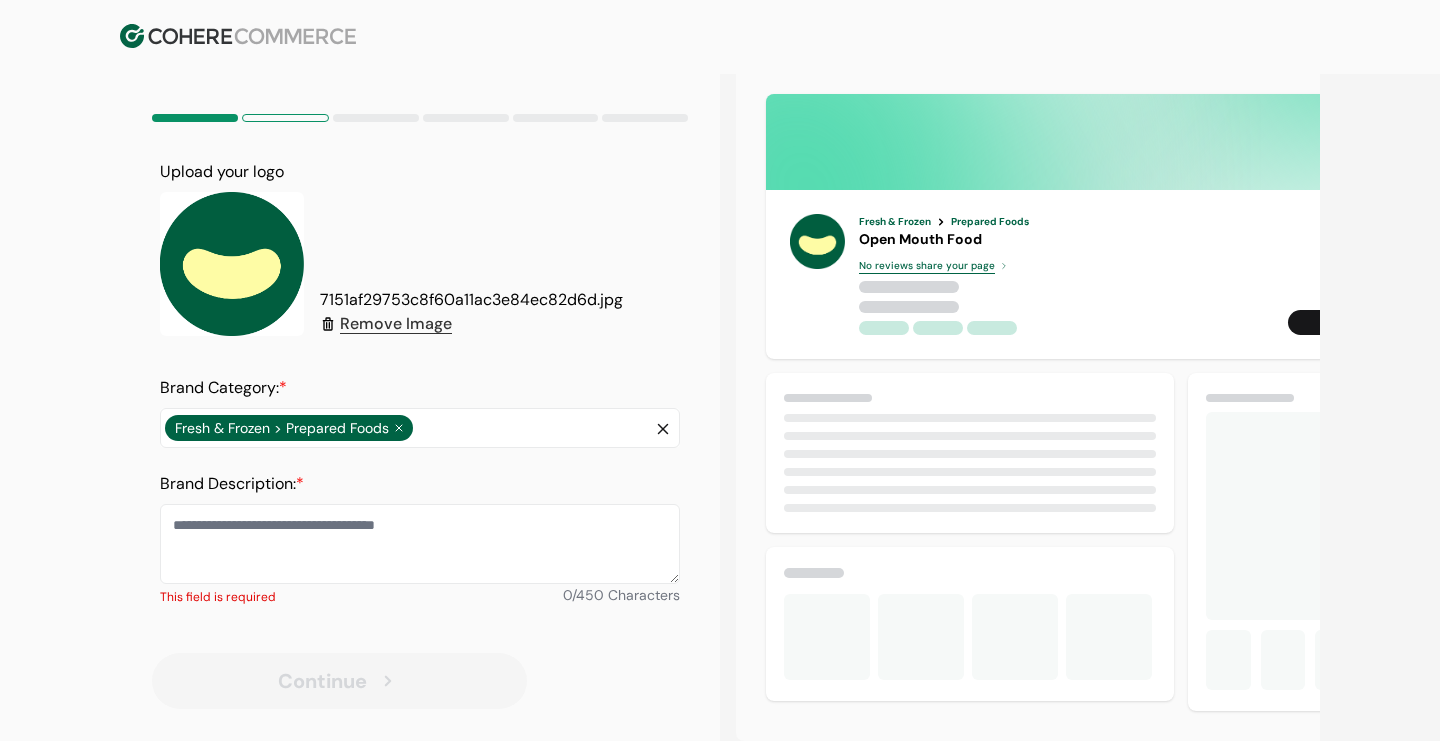 click on "Brand Description:  *" at bounding box center [420, 544] 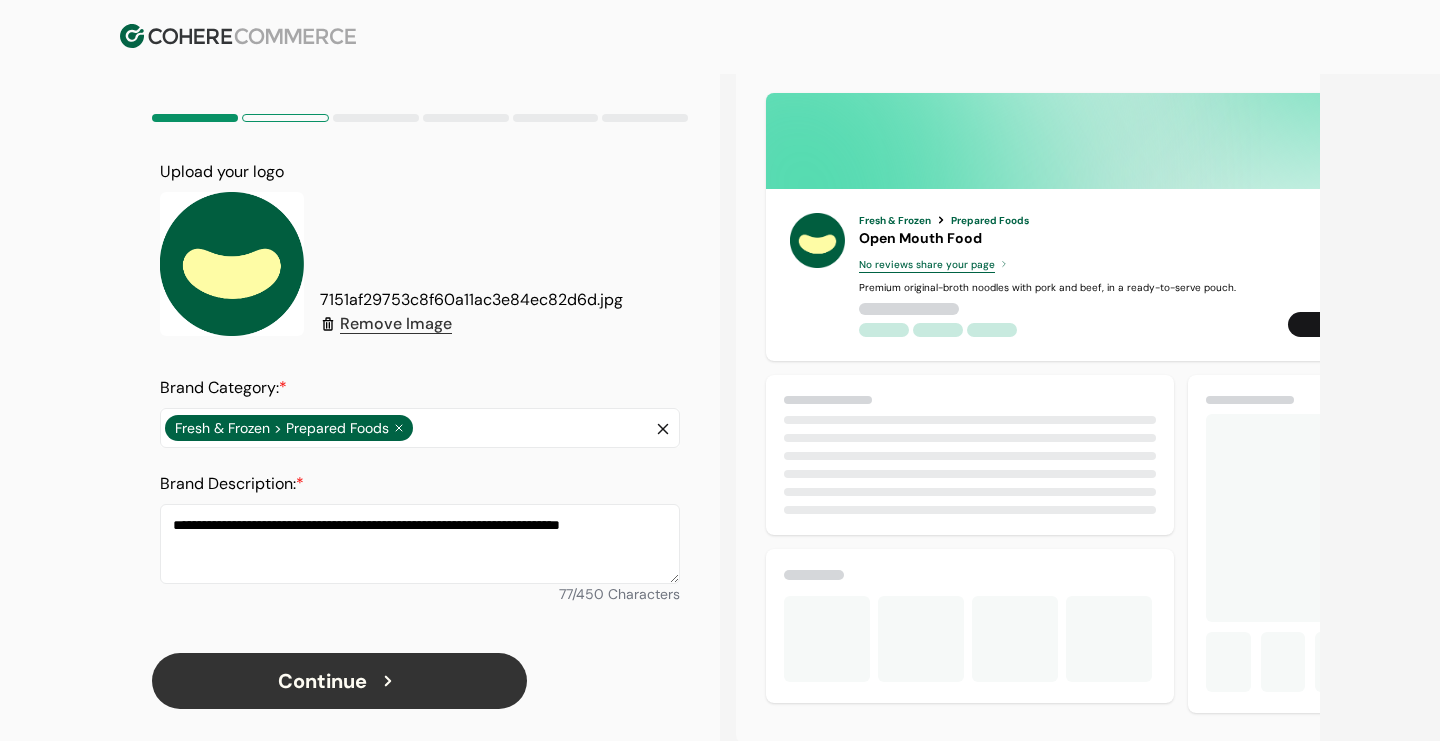 scroll, scrollTop: 18, scrollLeft: 0, axis: vertical 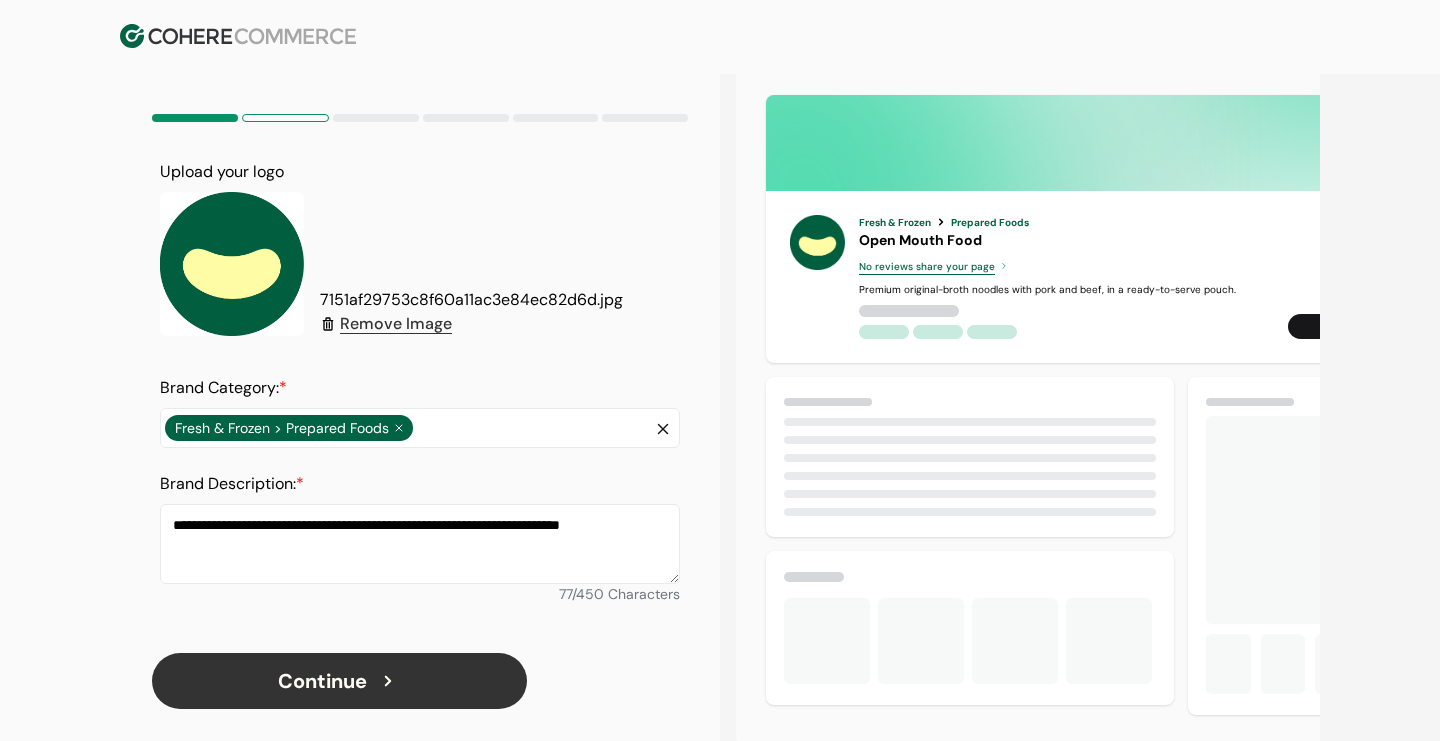 type on "**********" 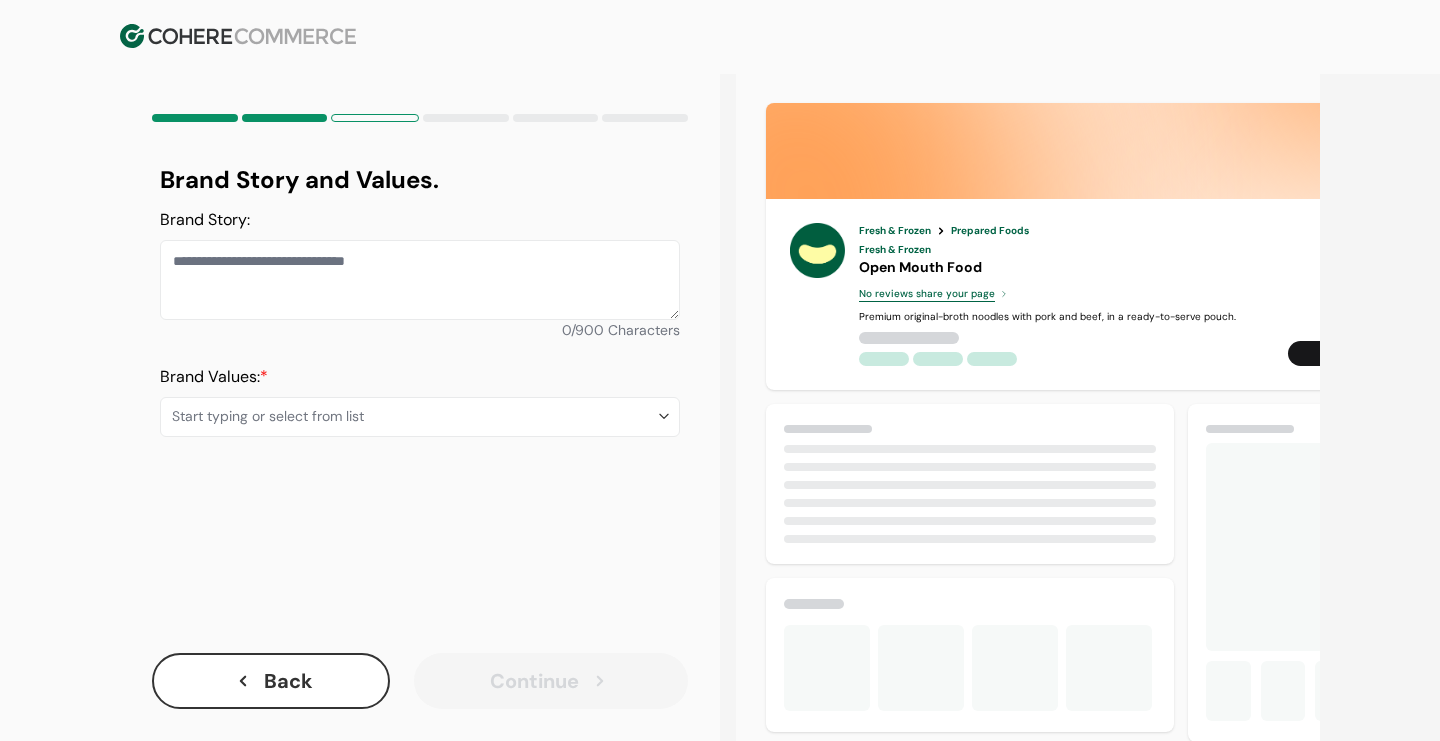 click on "Start typing or select from list" at bounding box center (414, 416) 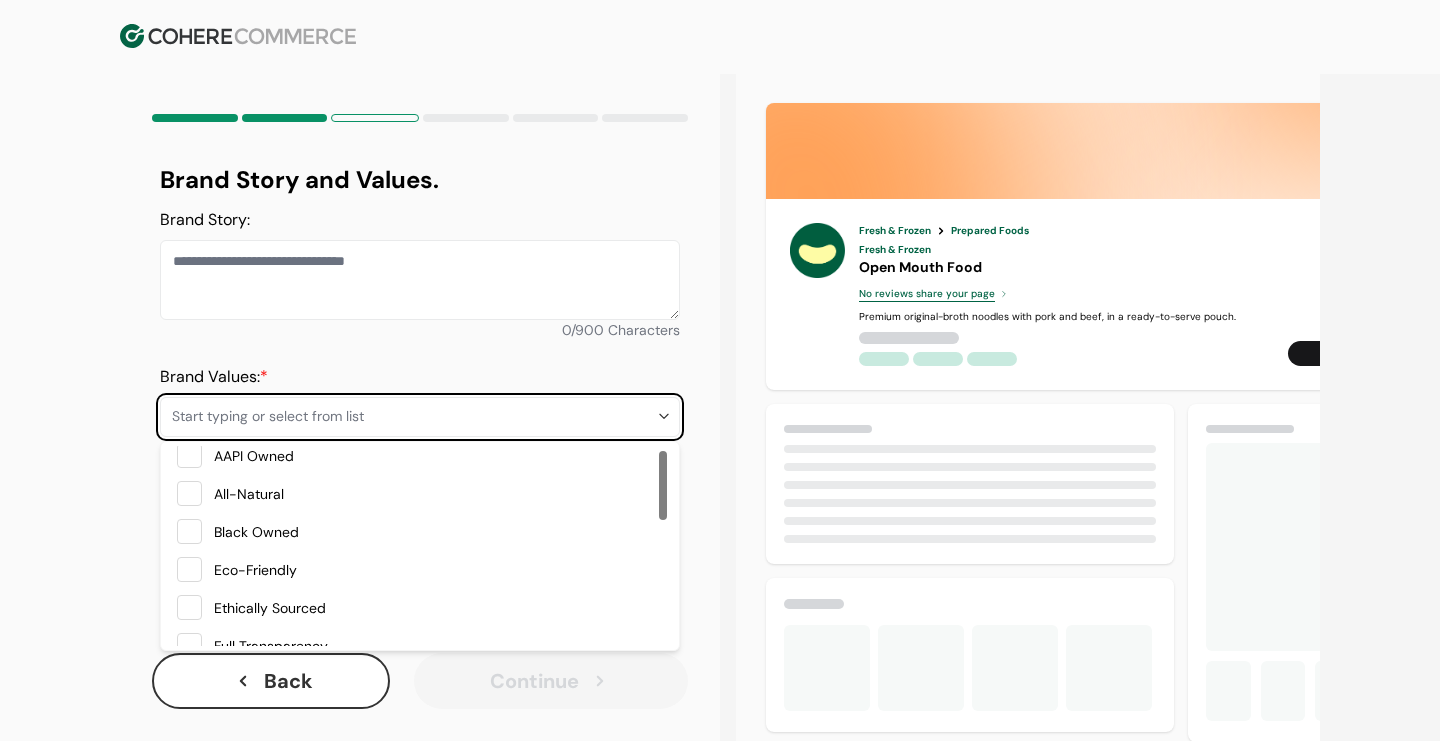 scroll, scrollTop: 14, scrollLeft: 0, axis: vertical 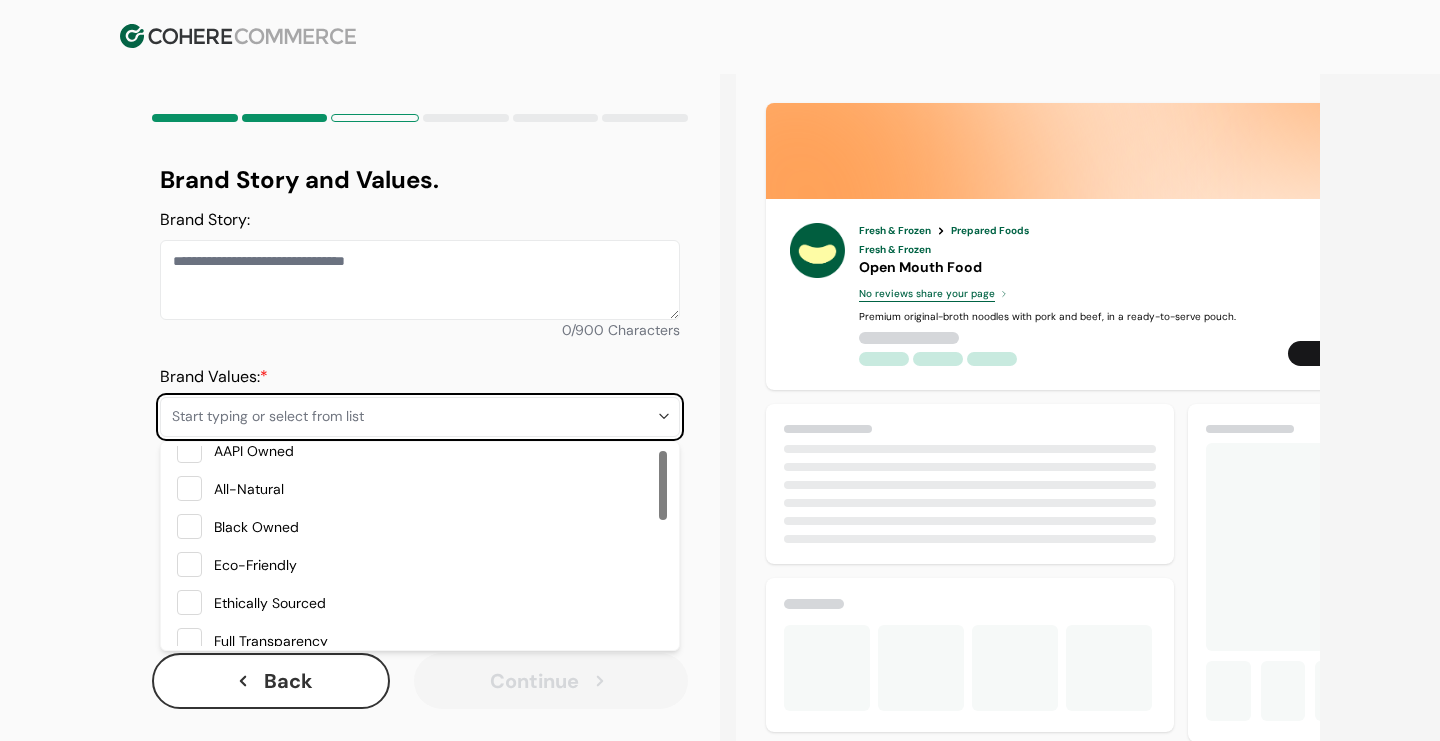 click on "All-Natural" at bounding box center (436, 489) 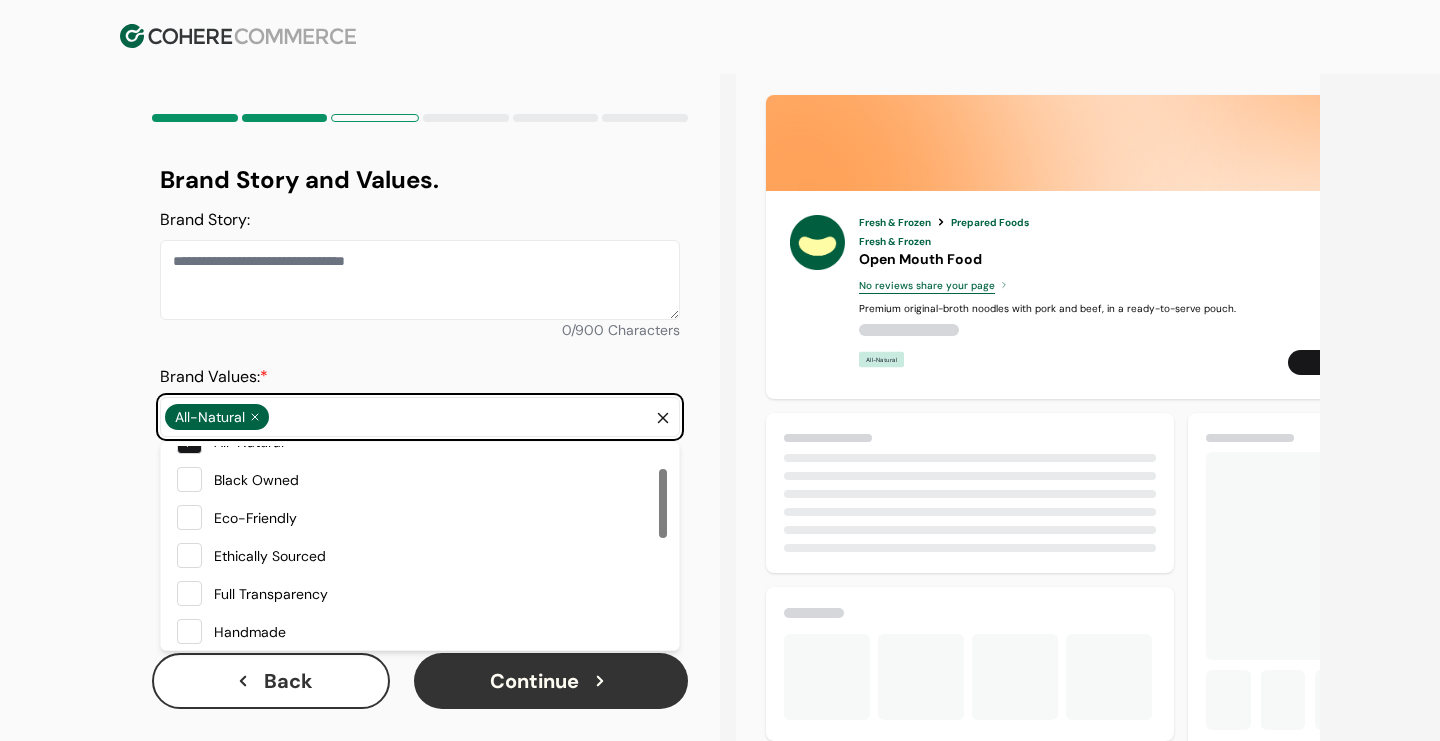 scroll, scrollTop: 70, scrollLeft: 0, axis: vertical 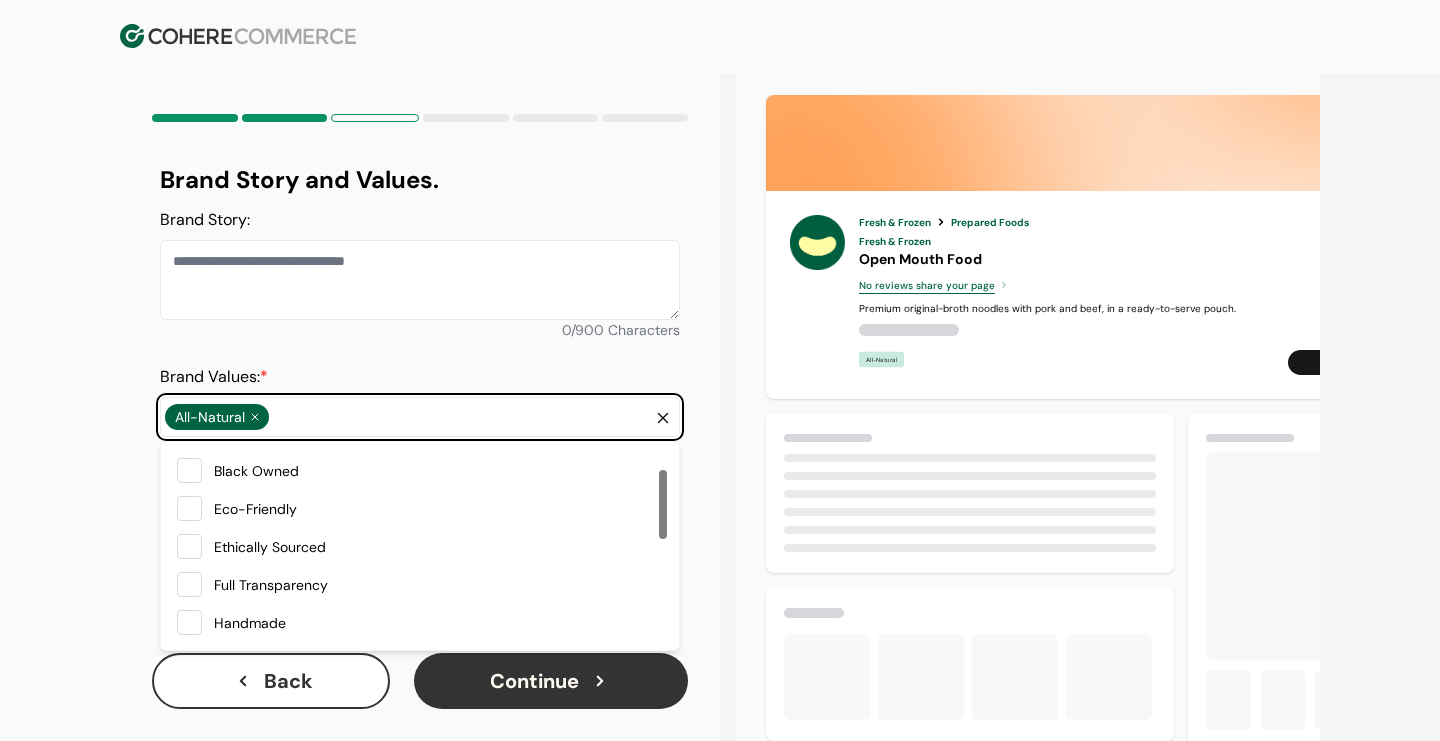 click on "Eco-Friendly" at bounding box center [436, 509] 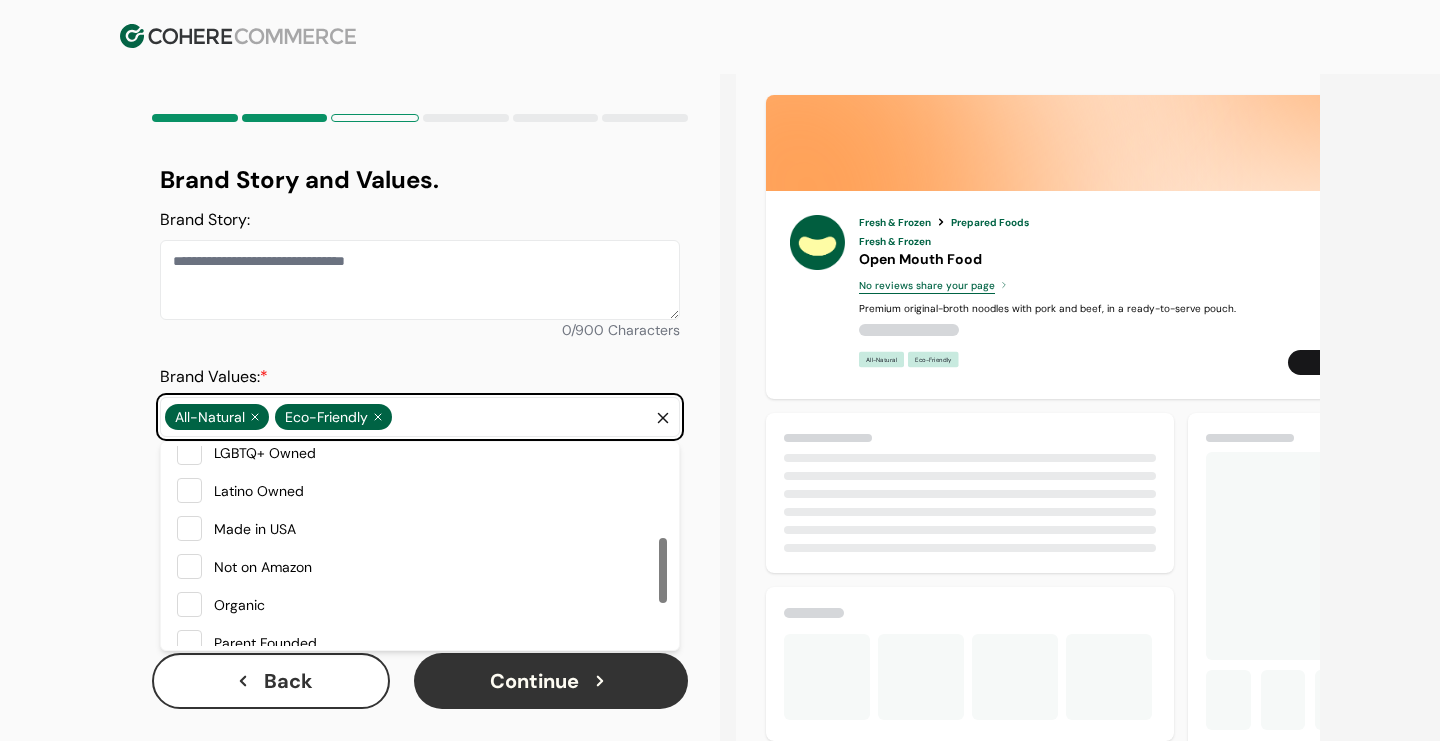 scroll, scrollTop: 280, scrollLeft: 0, axis: vertical 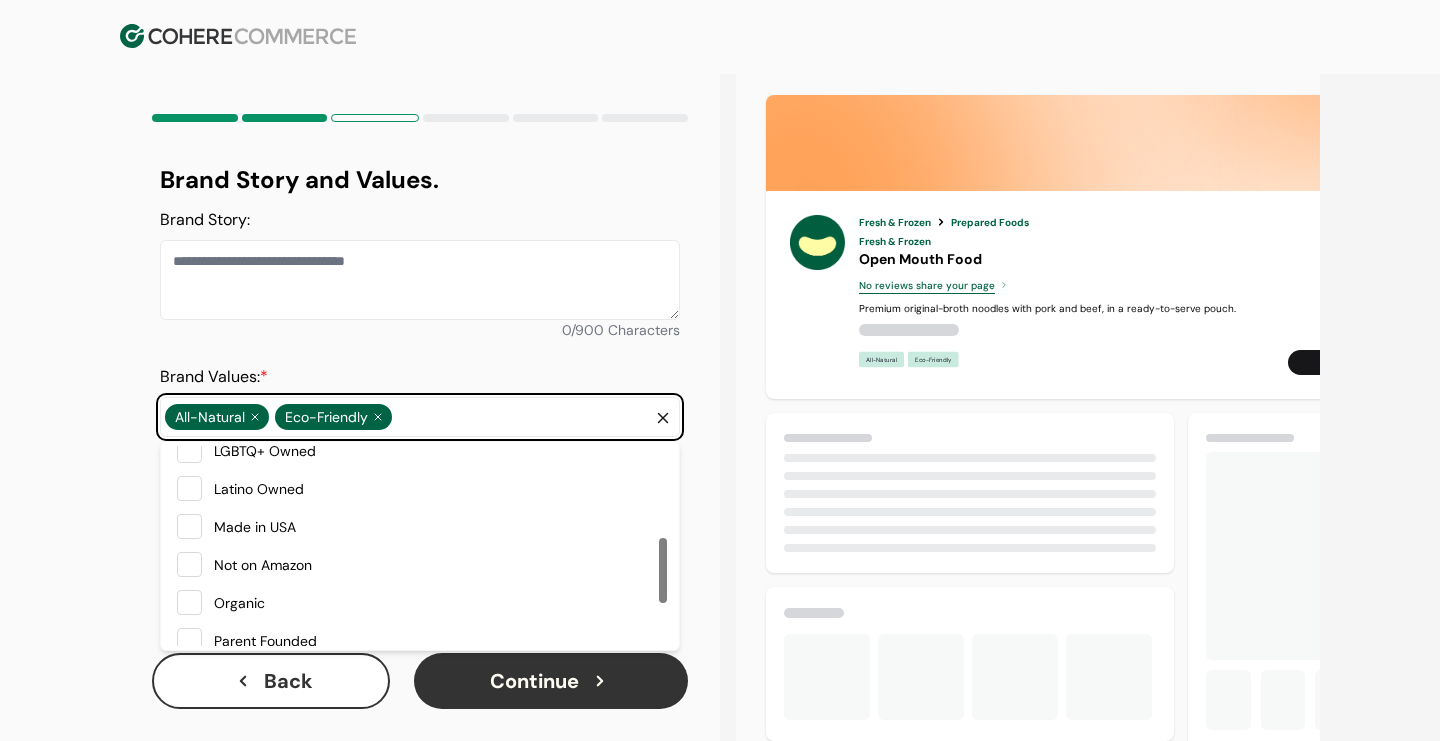 click on "Made in USA" at bounding box center (436, 527) 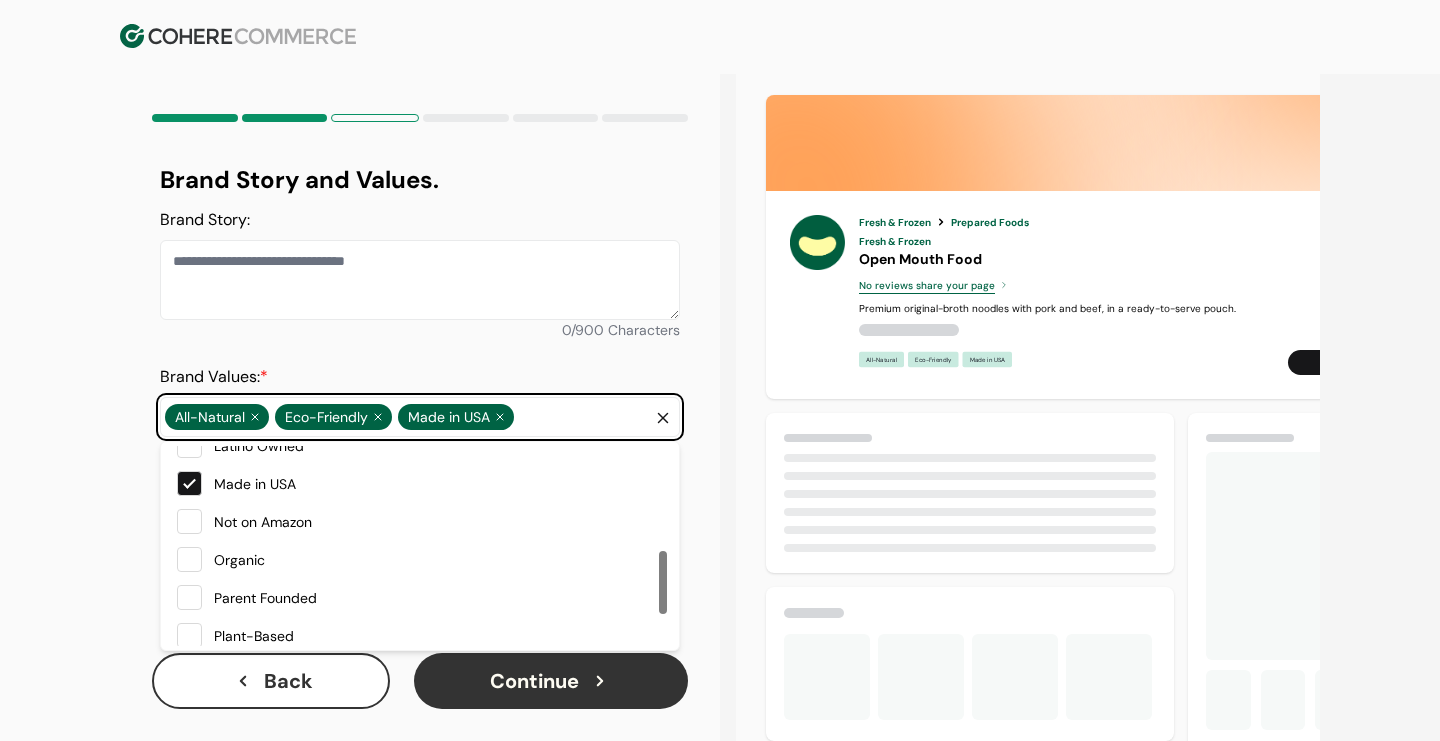 scroll, scrollTop: 333, scrollLeft: 0, axis: vertical 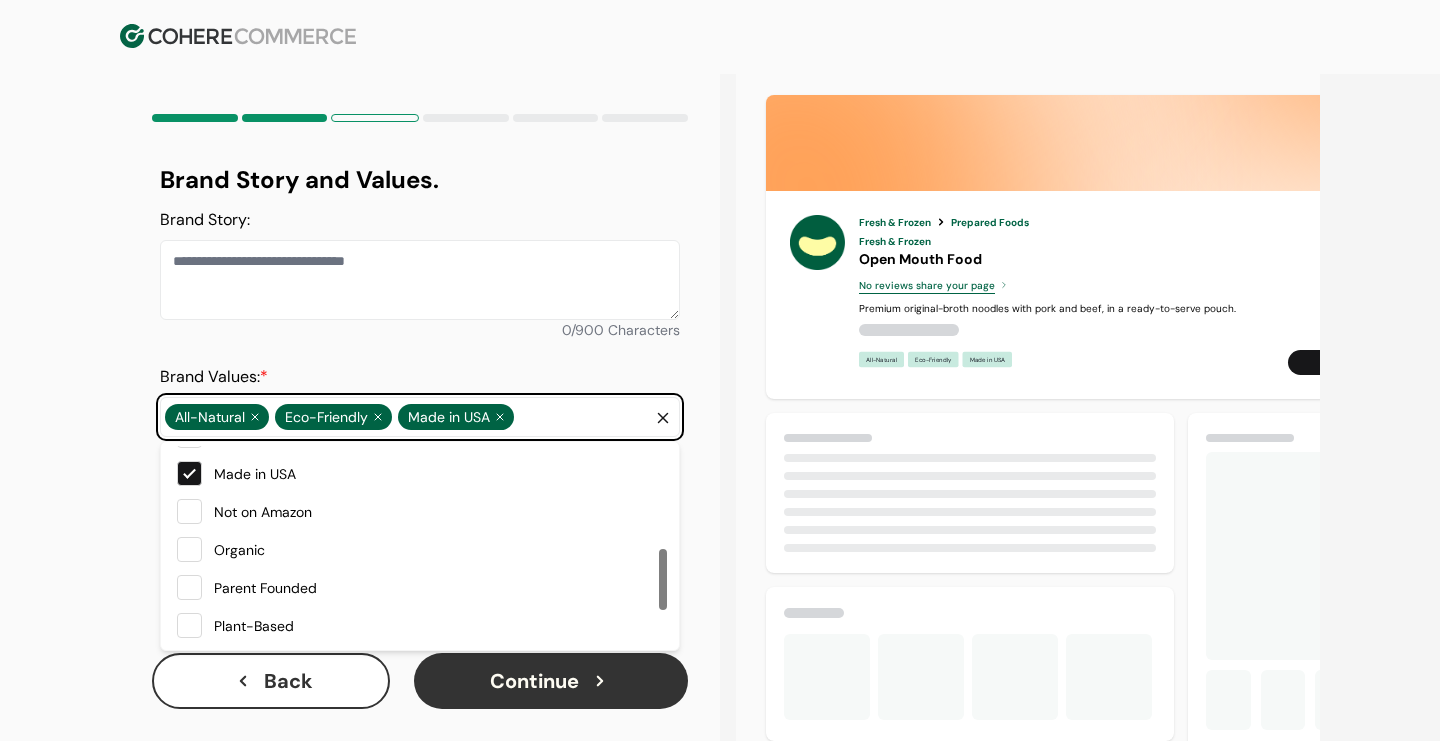 click on "Organic" at bounding box center (436, 550) 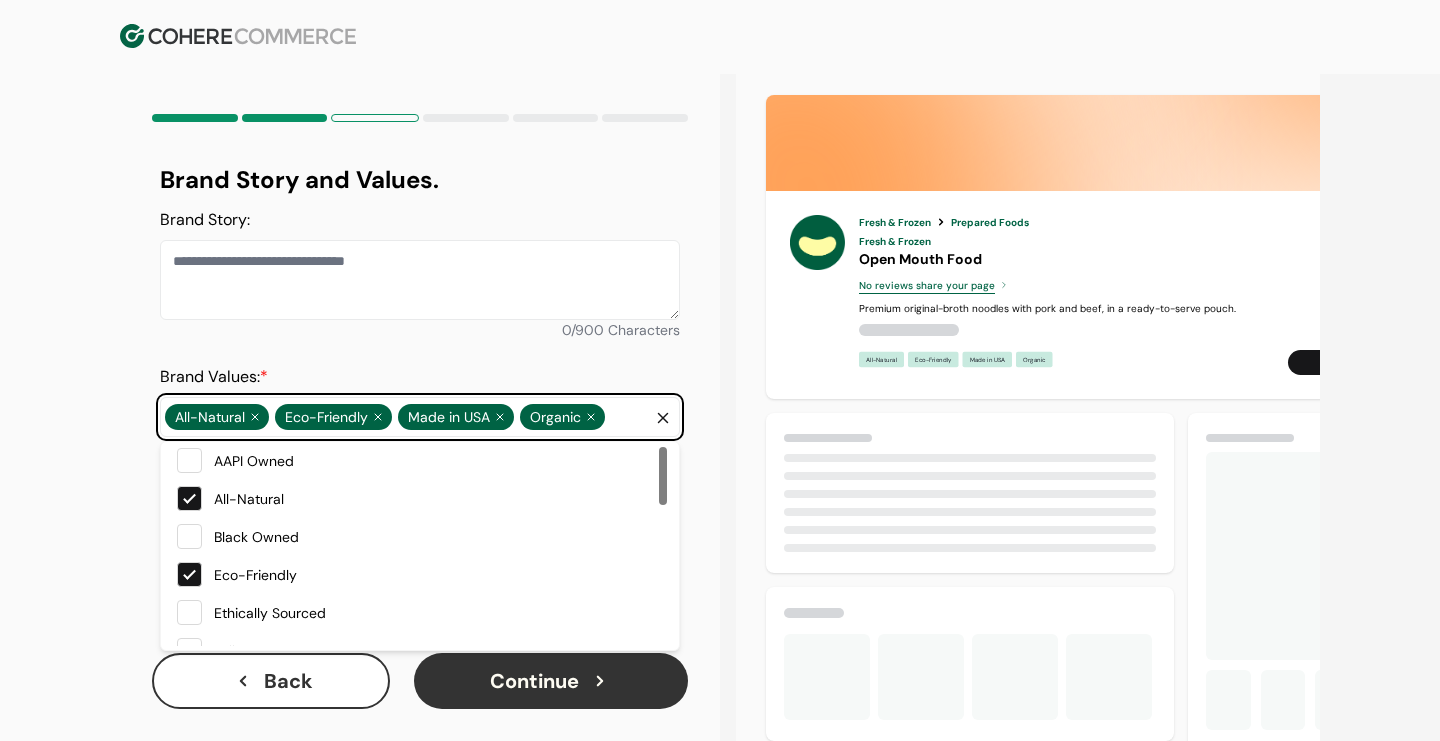 scroll, scrollTop: 0, scrollLeft: 0, axis: both 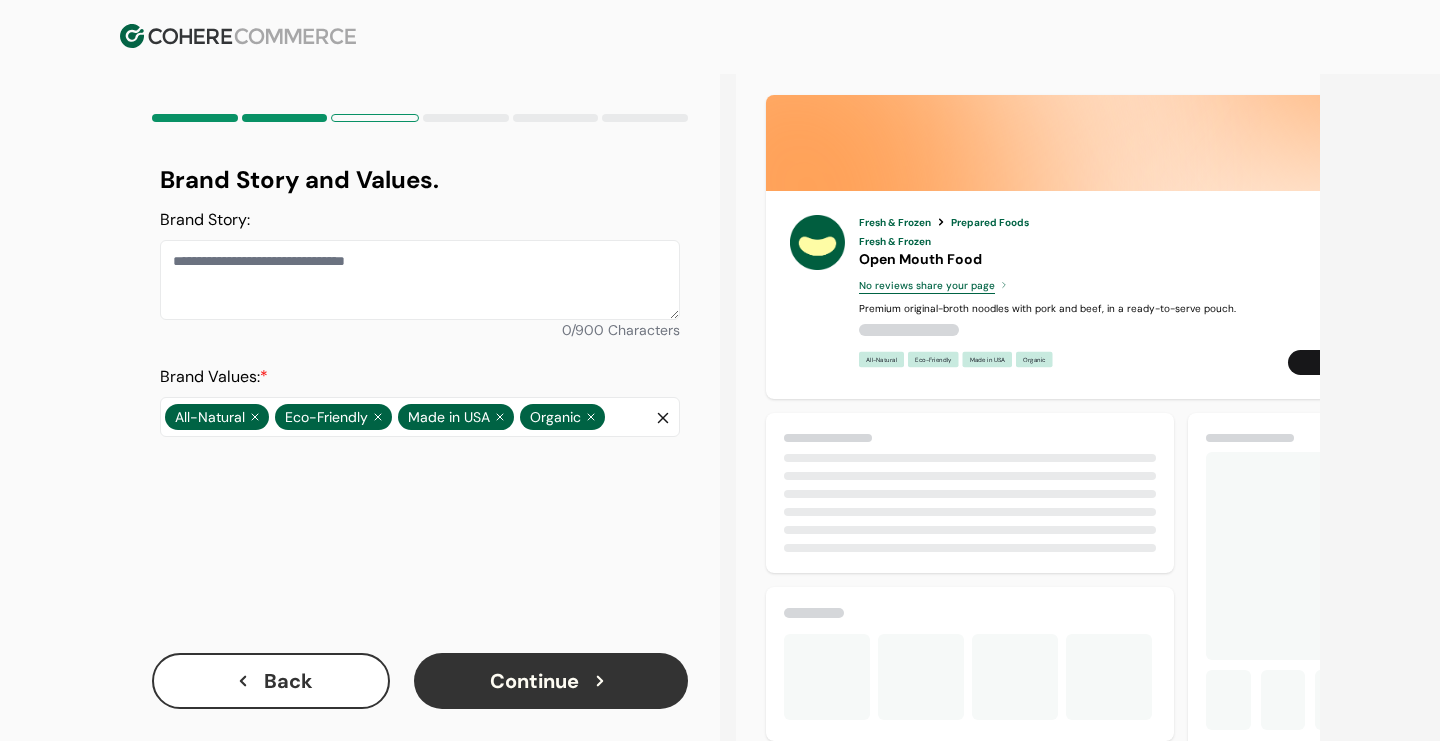 click on "Continue" at bounding box center (551, 681) 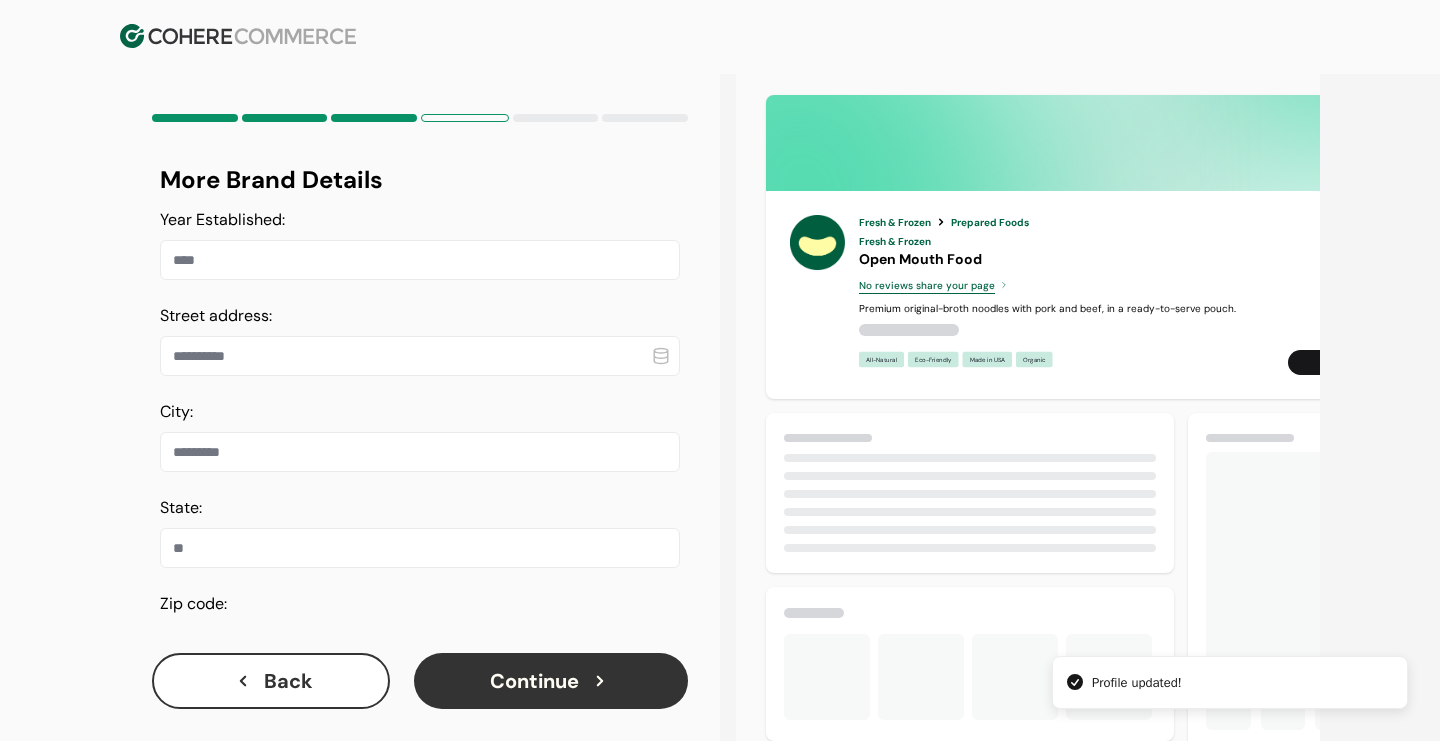 click at bounding box center [420, 356] 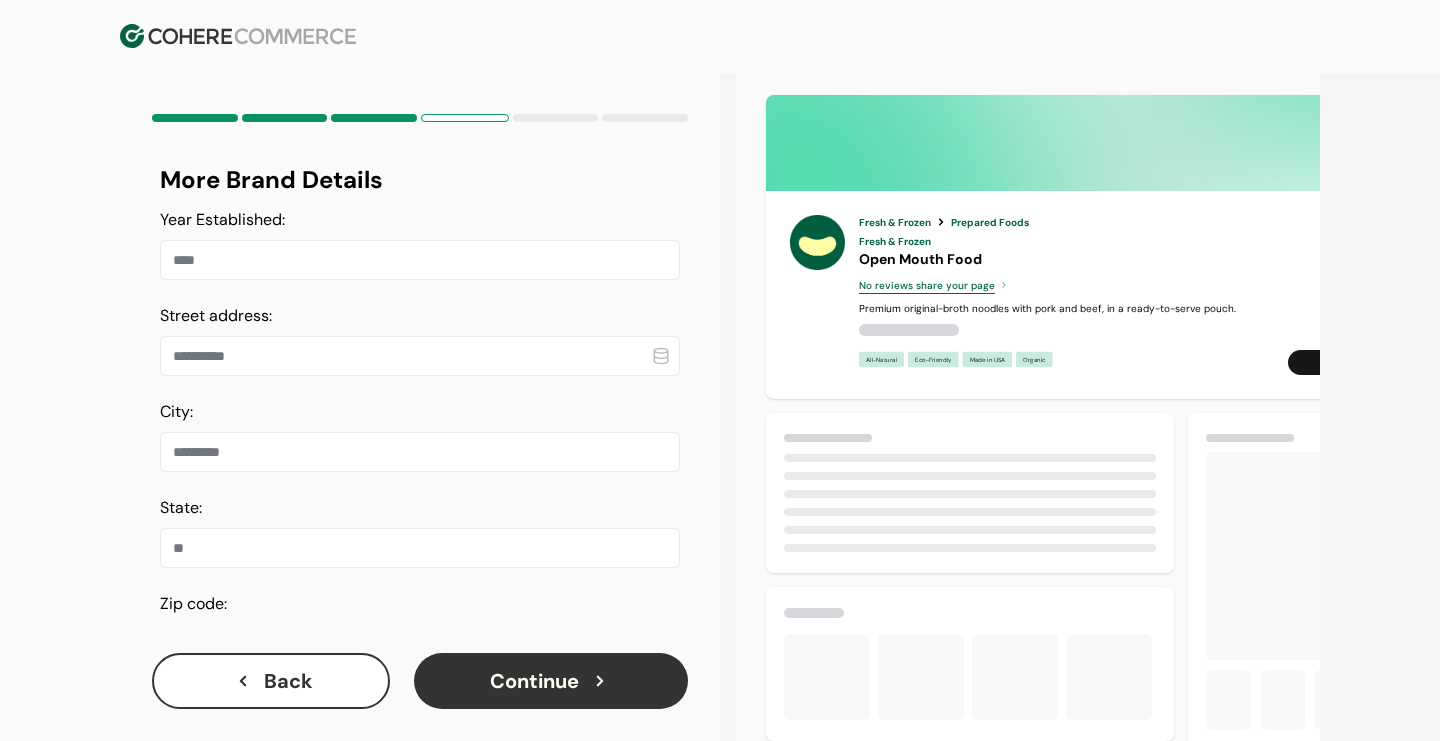 type on "**********" 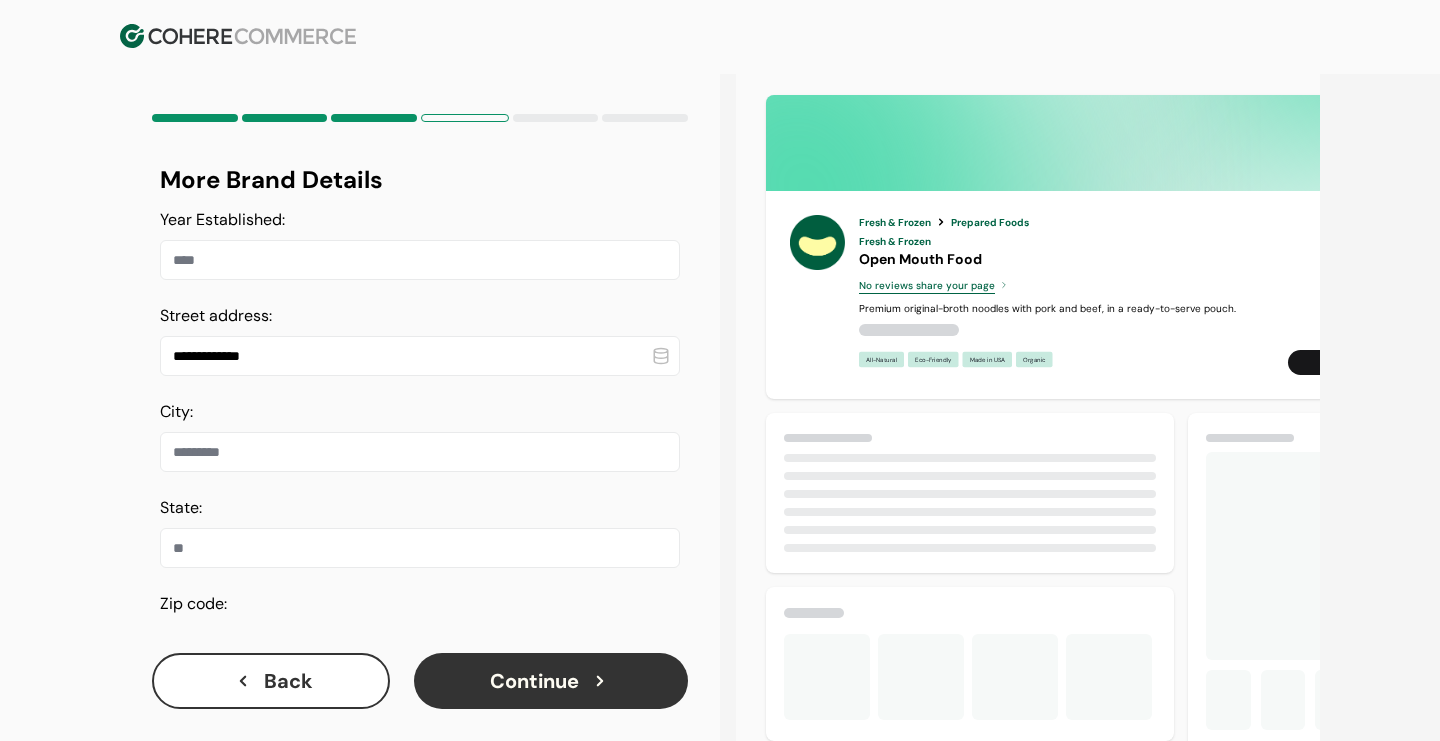 type on "*********" 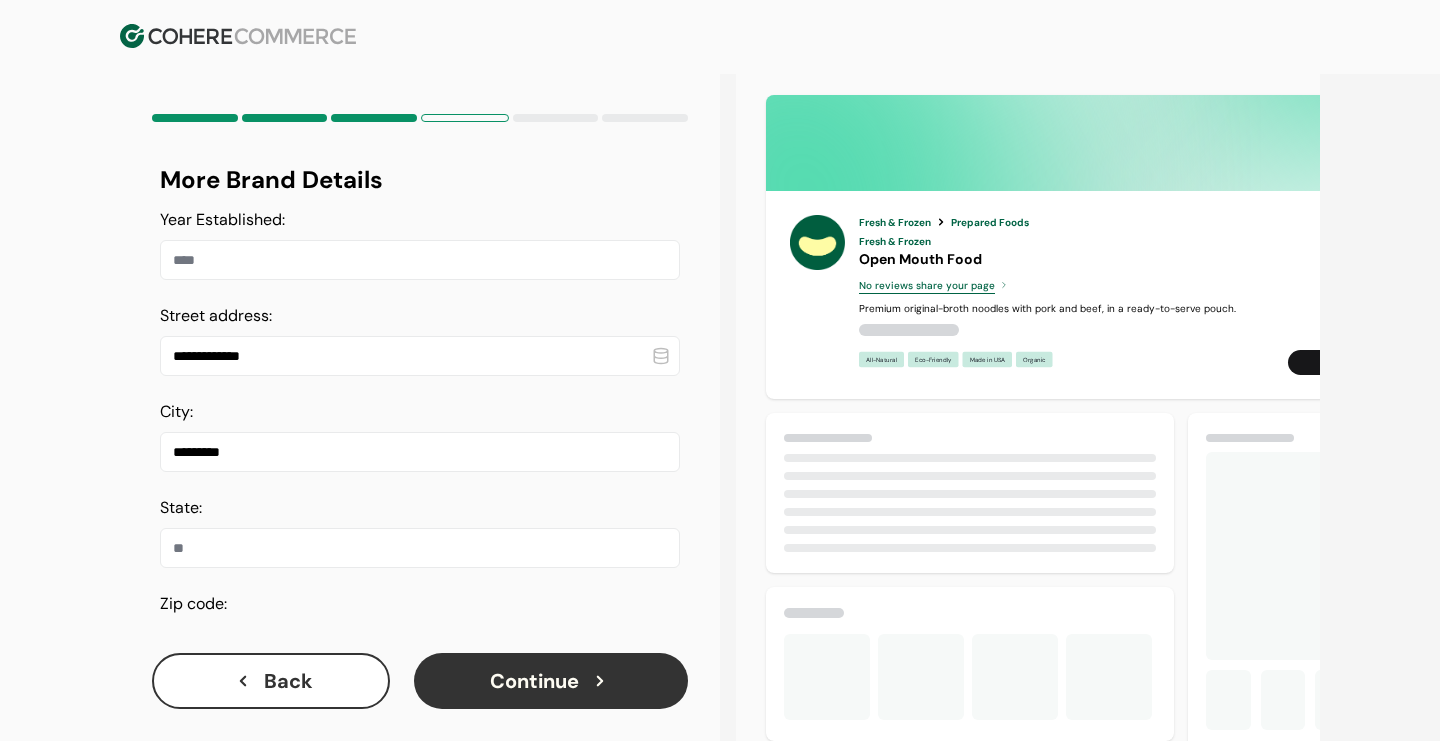 type on "**" 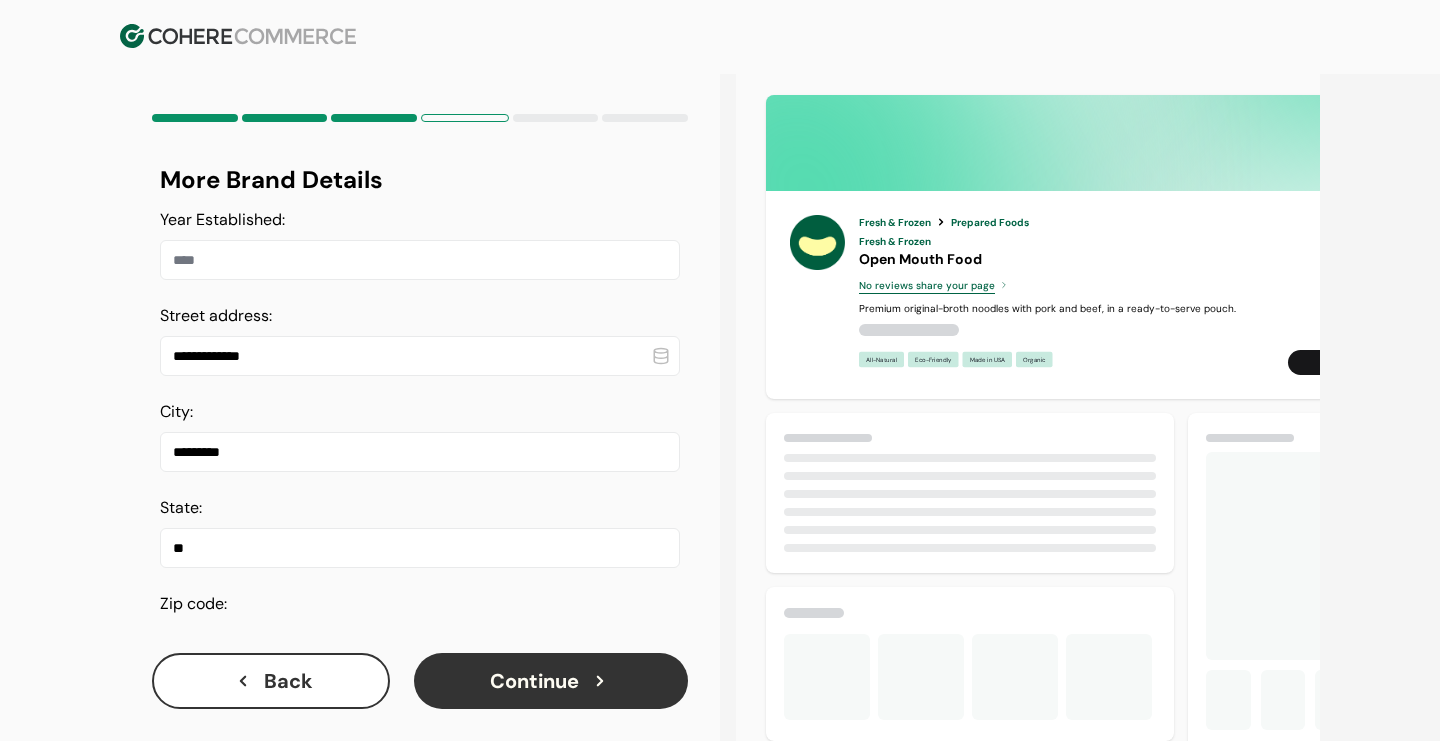 type on "*****" 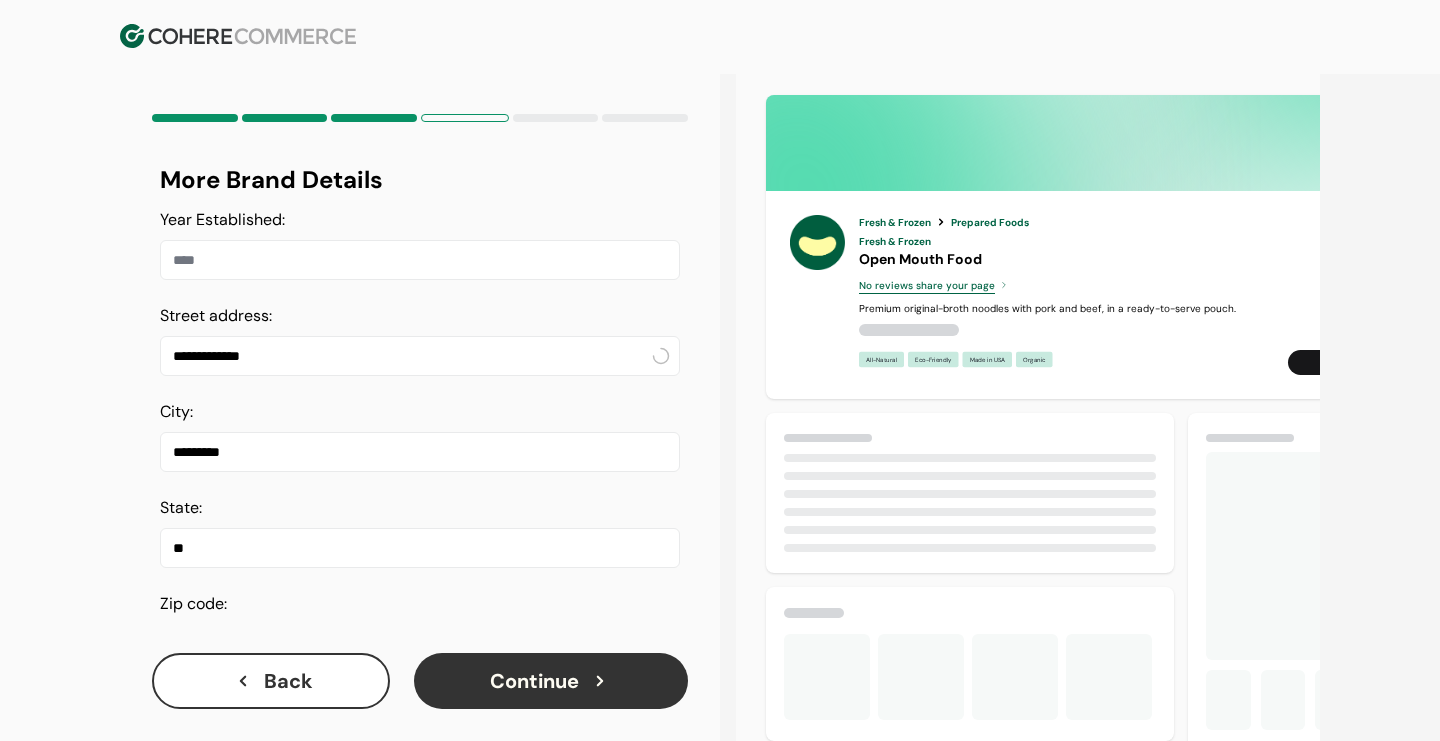 scroll, scrollTop: 59, scrollLeft: 0, axis: vertical 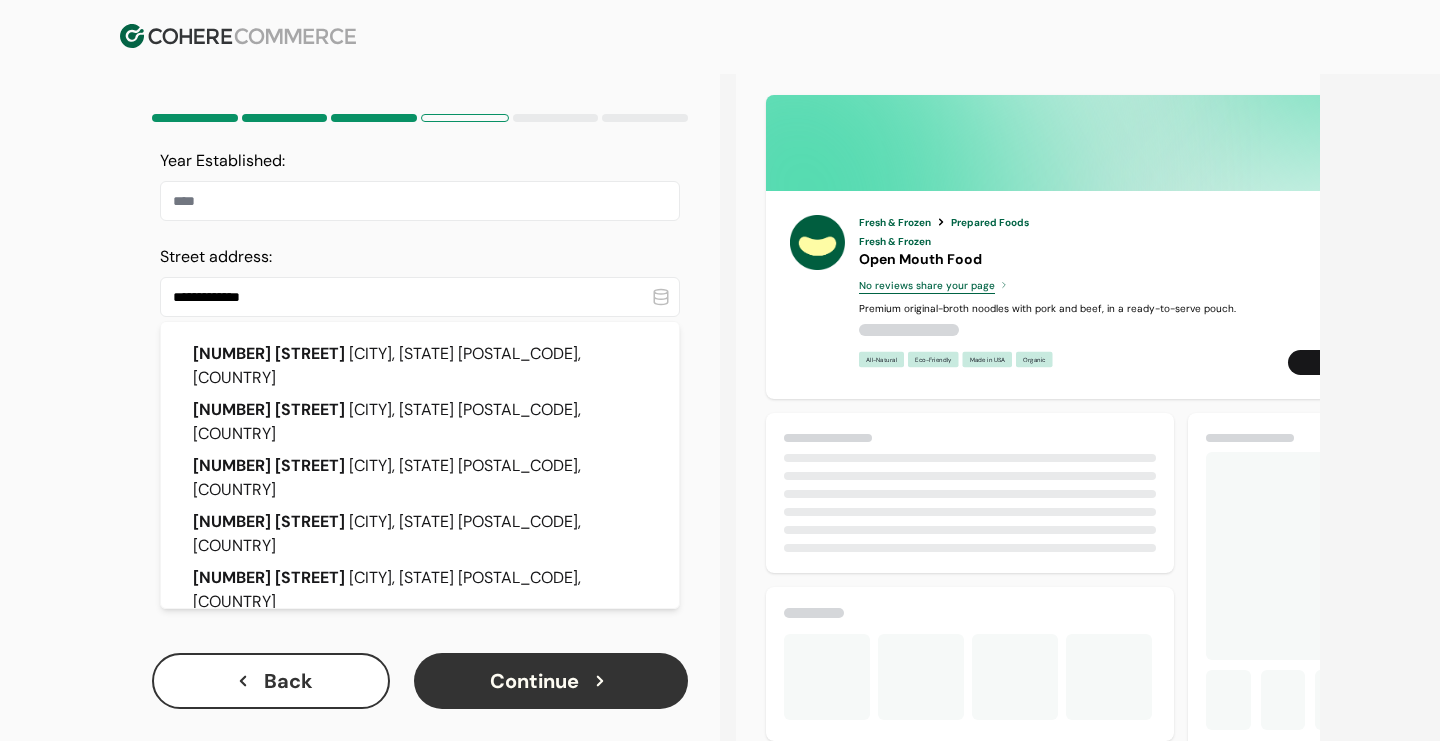click on "Continue" at bounding box center (551, 681) 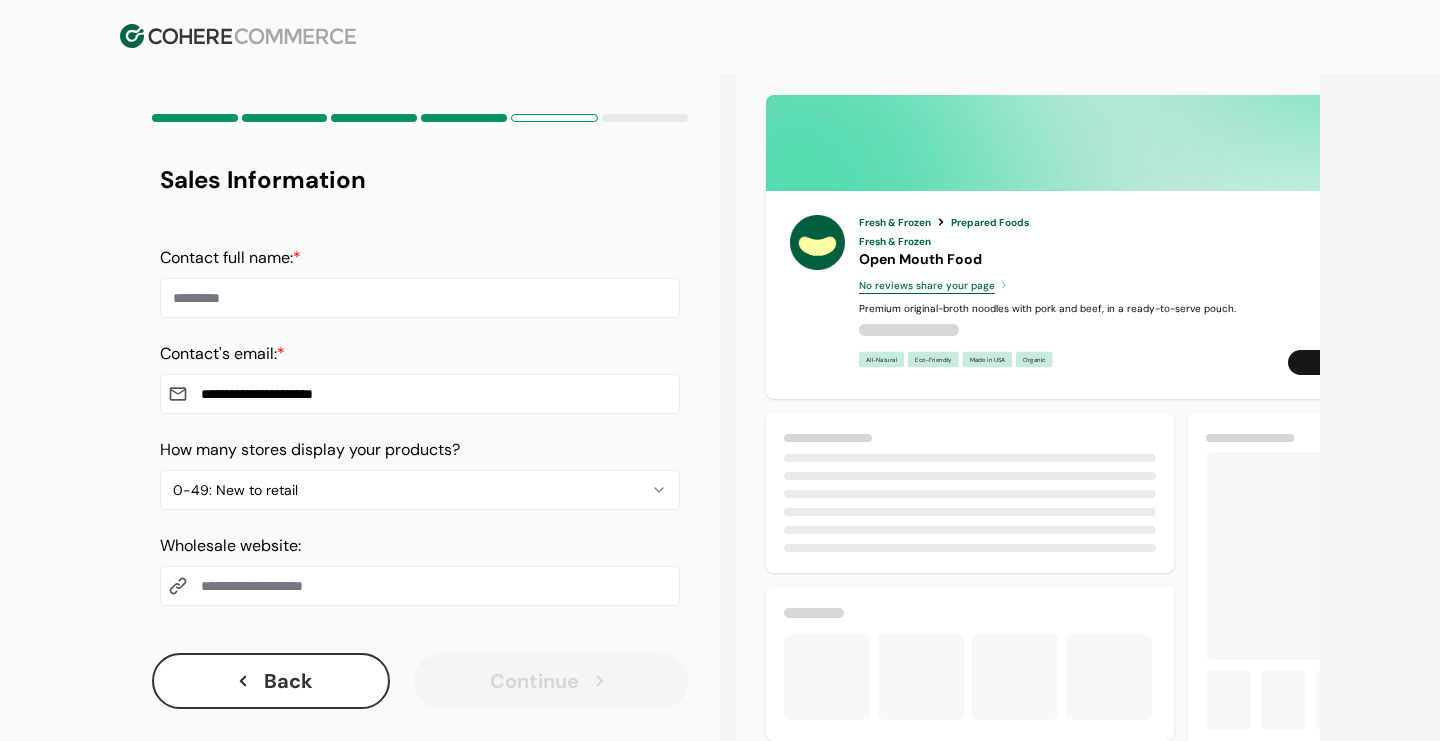 click on "Contact full name:  *" at bounding box center [420, 298] 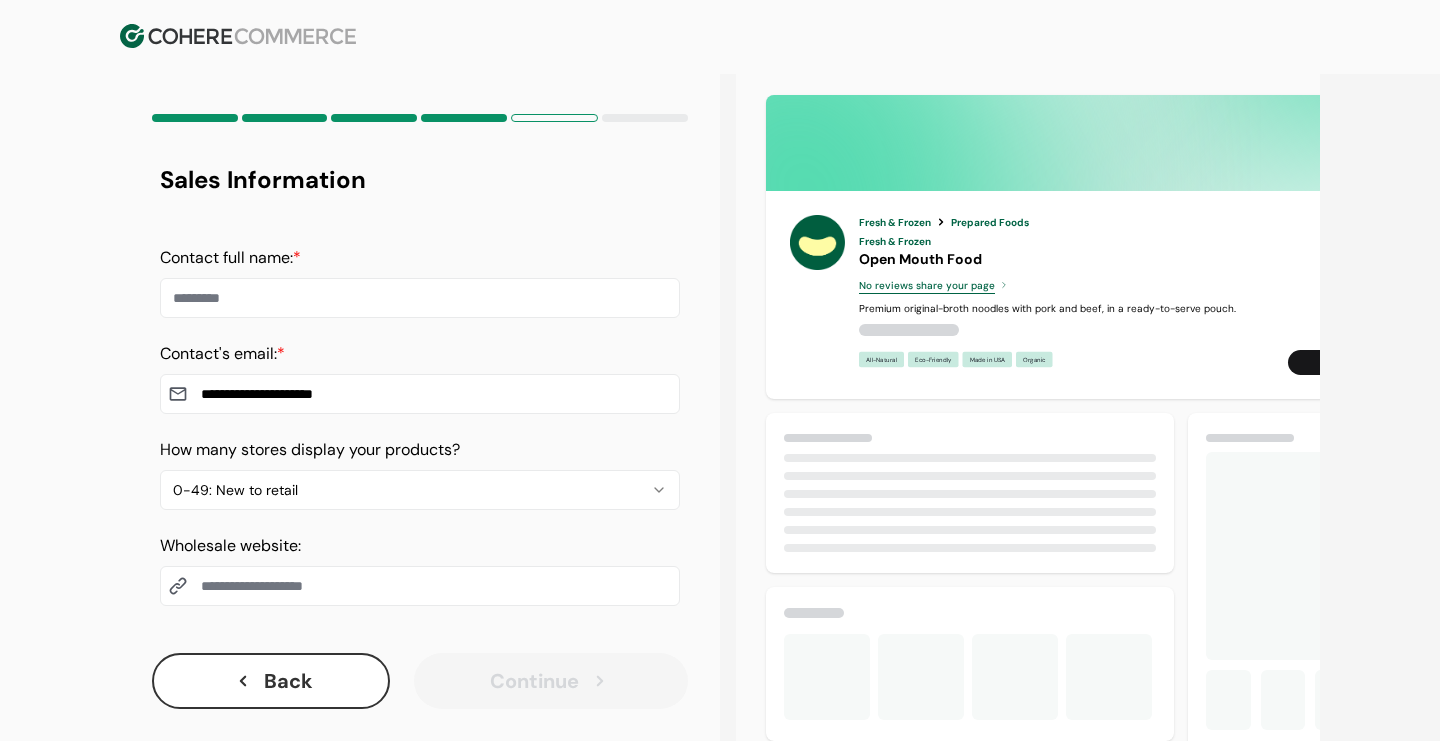 type on "*" 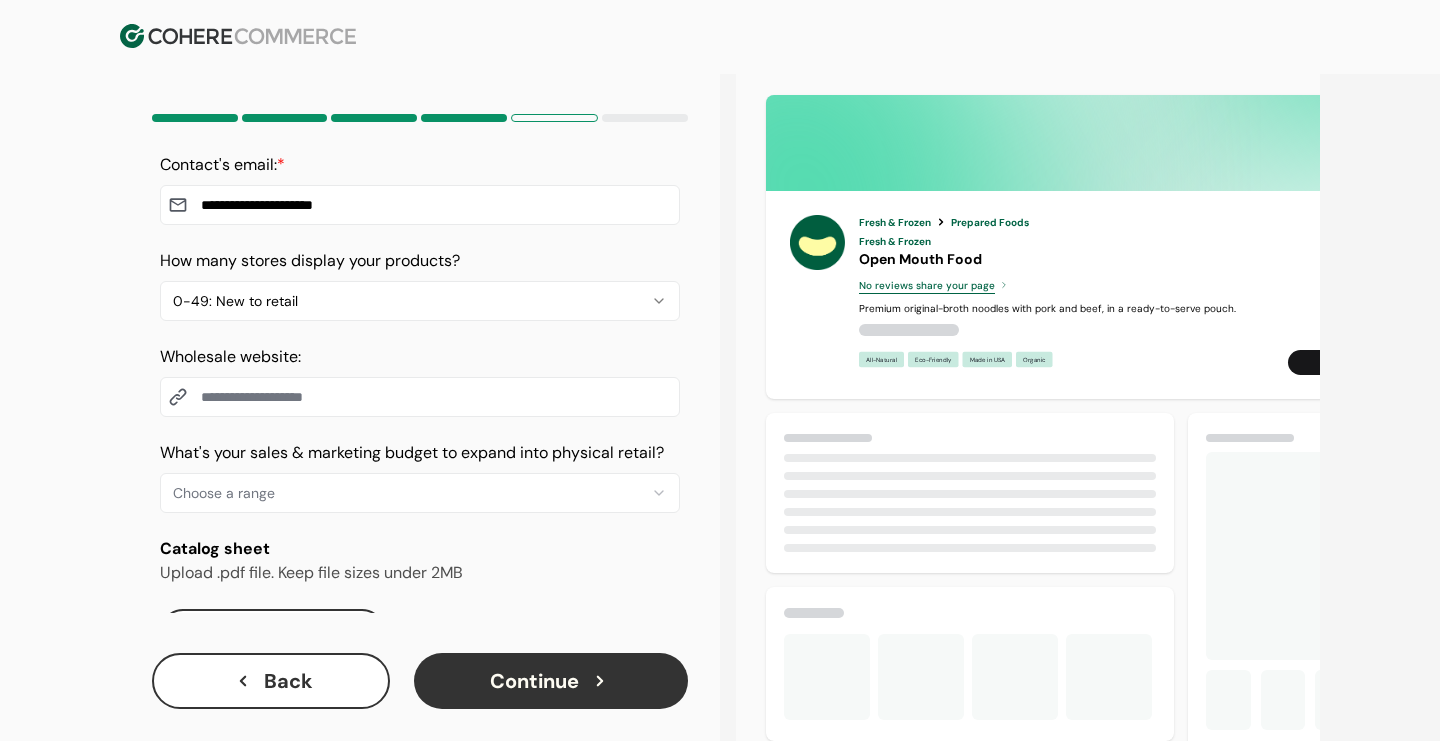 scroll, scrollTop: 239, scrollLeft: 0, axis: vertical 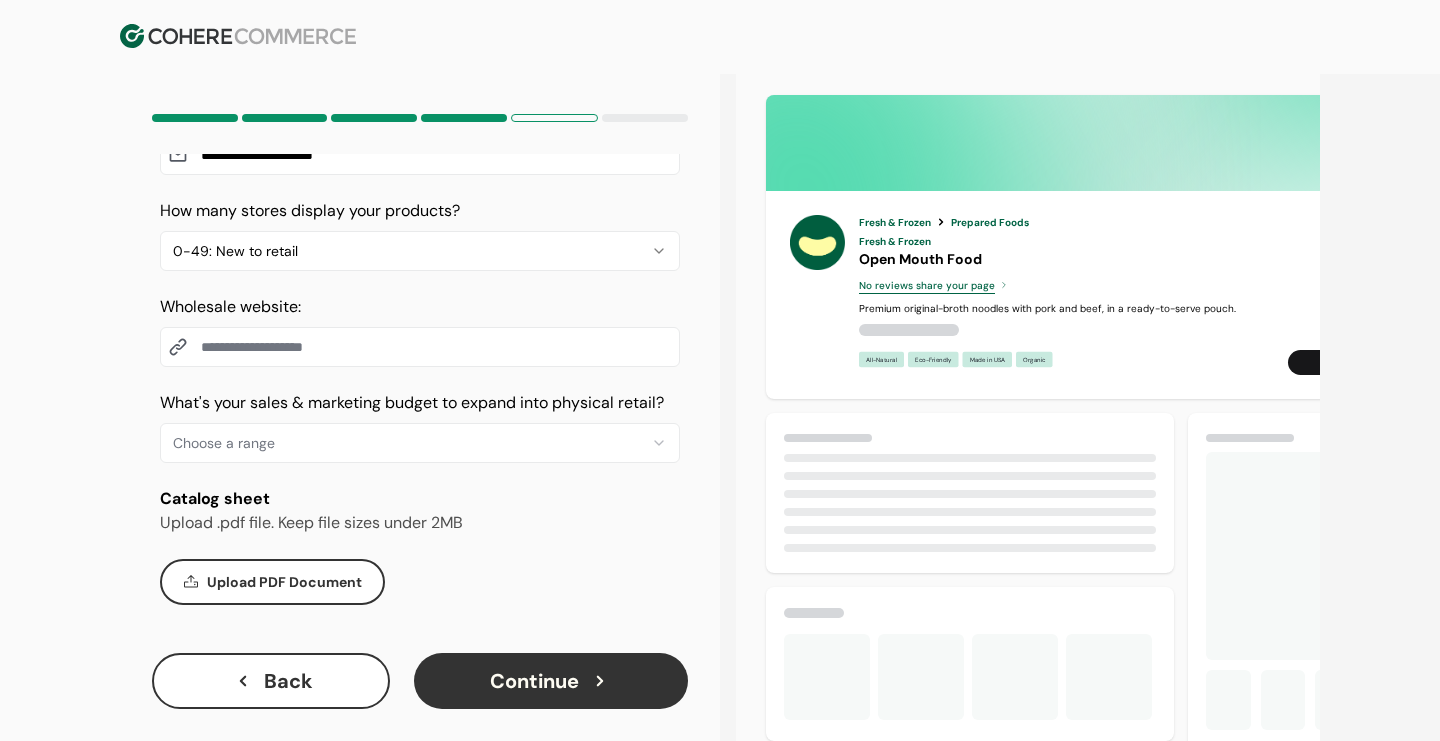 type on "*********" 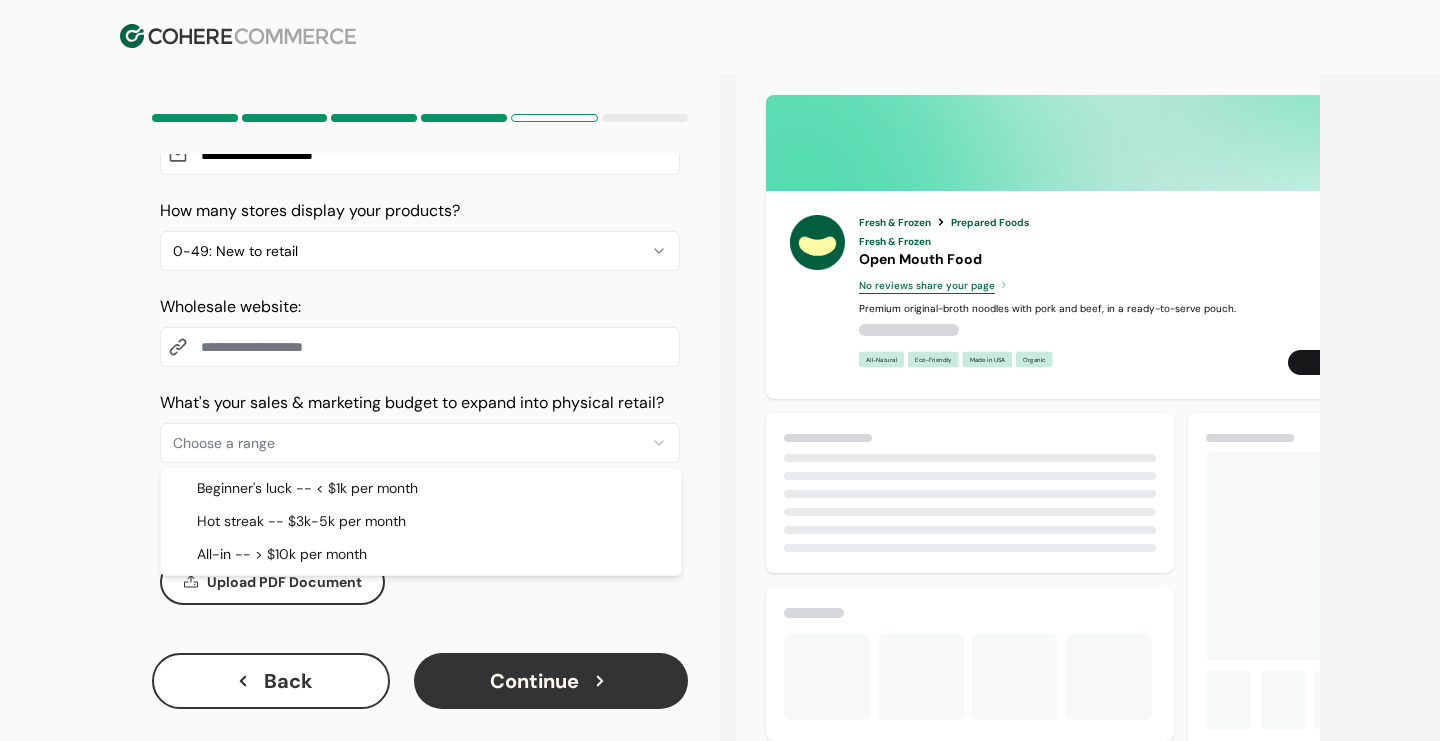 click on "**********" at bounding box center (720, 370) 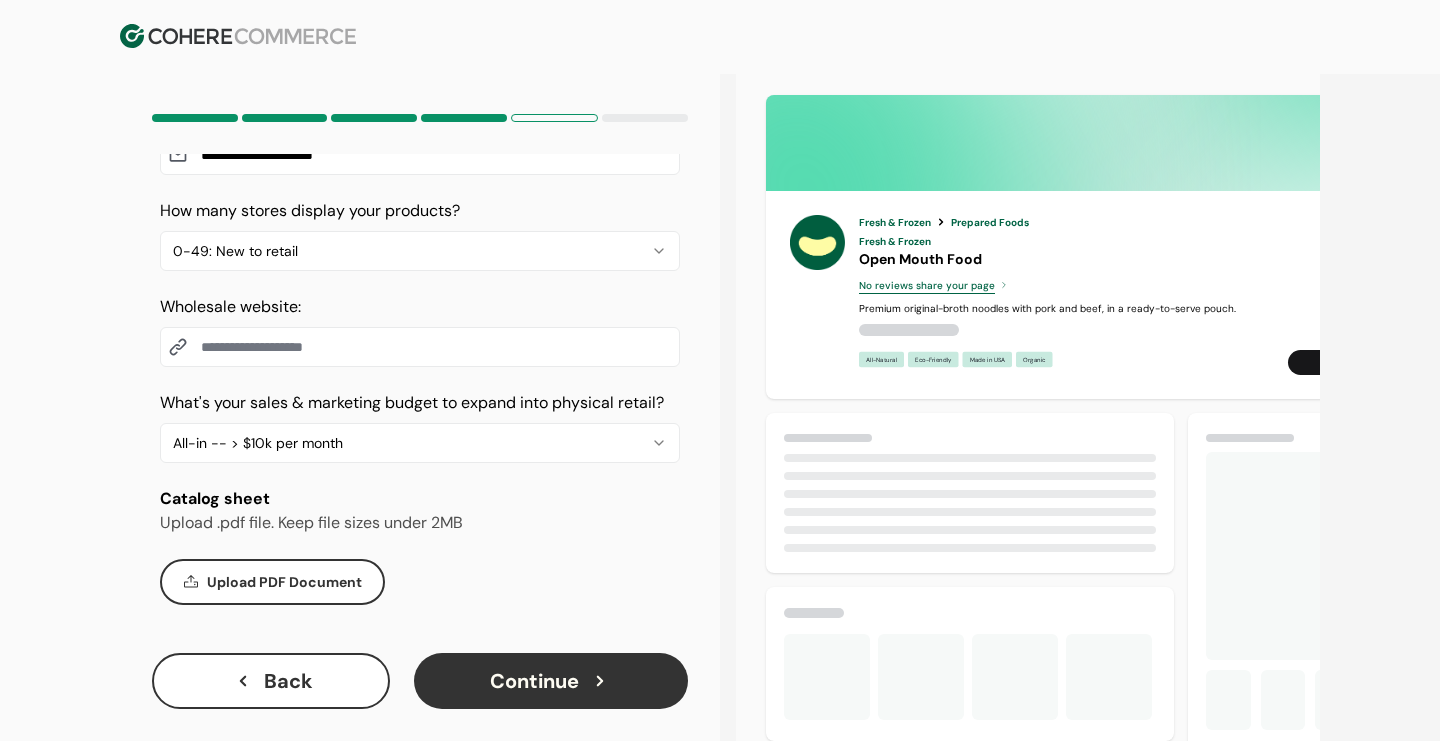 click on "Continue" at bounding box center (551, 681) 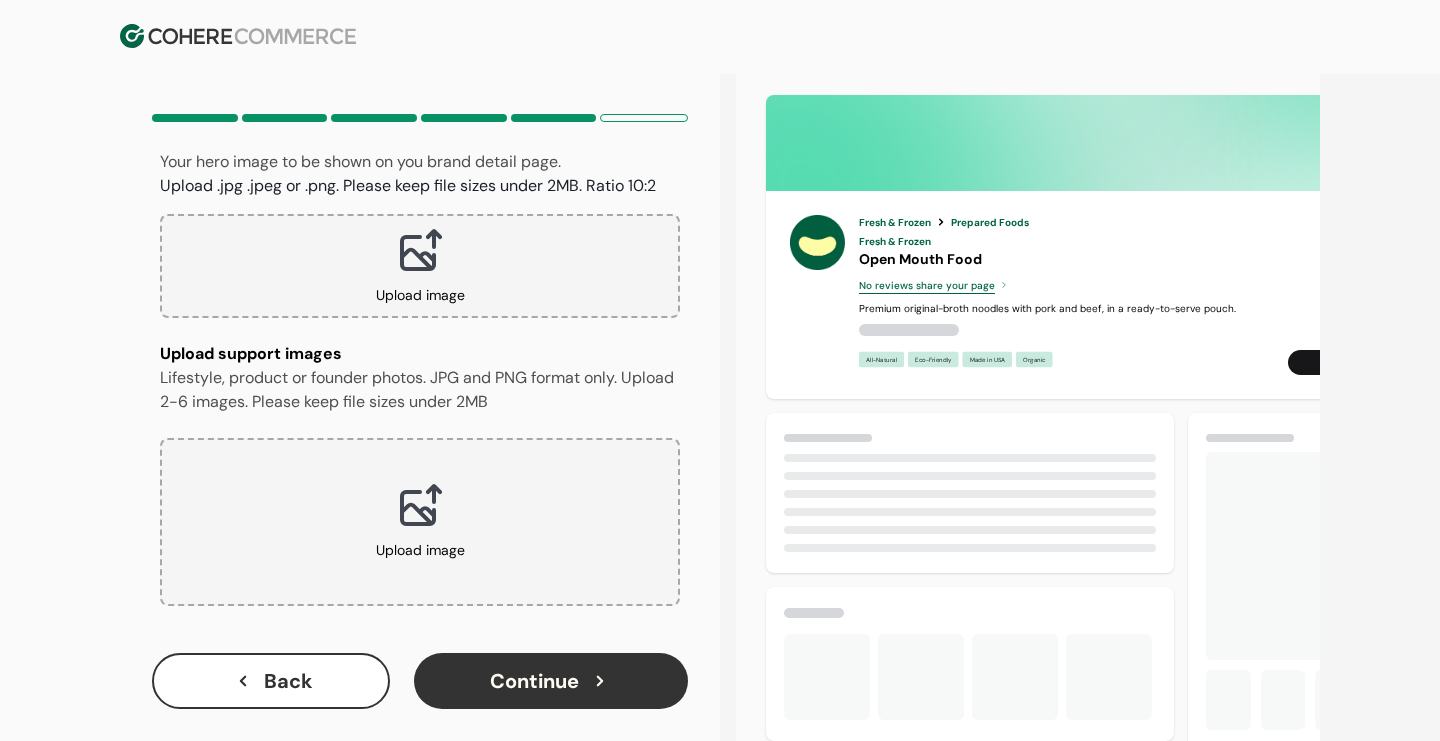 scroll, scrollTop: 120, scrollLeft: 0, axis: vertical 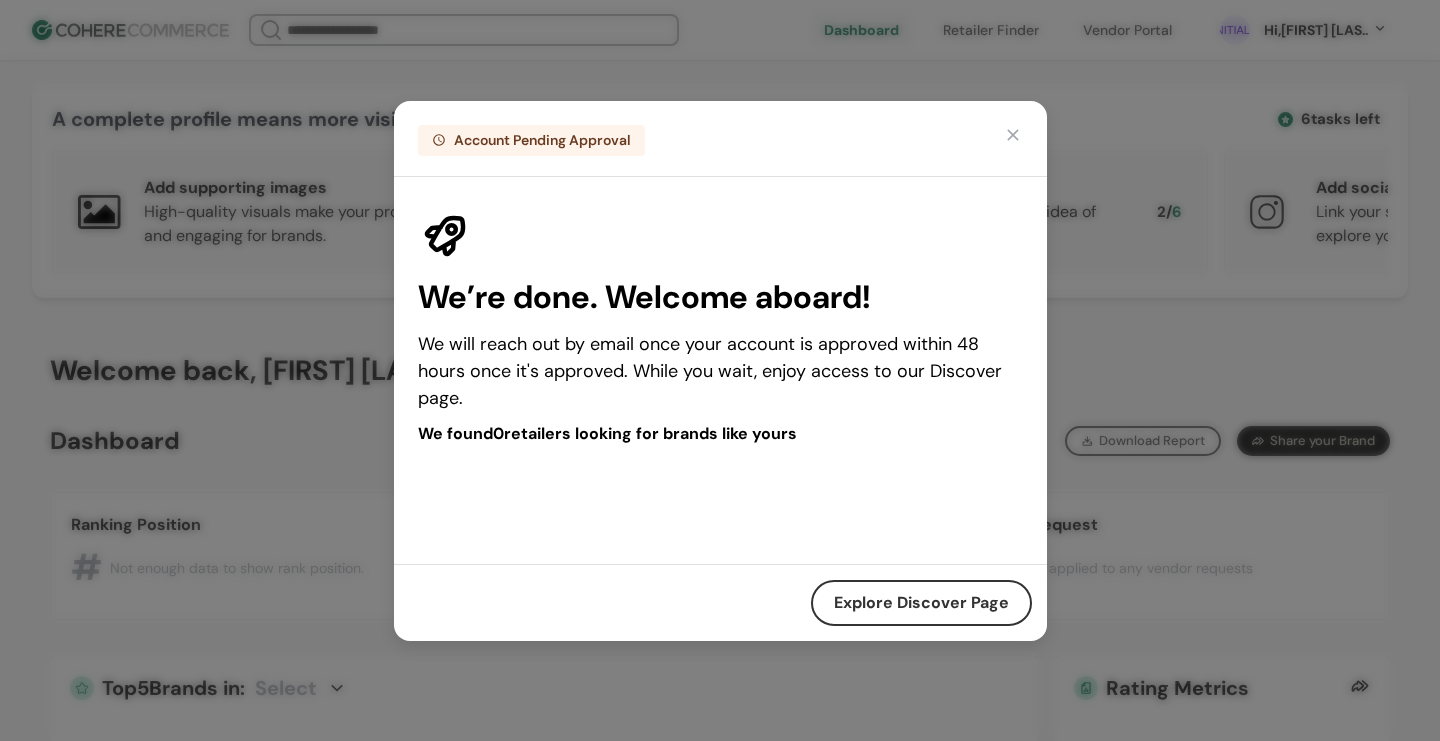 click at bounding box center (1013, 135) 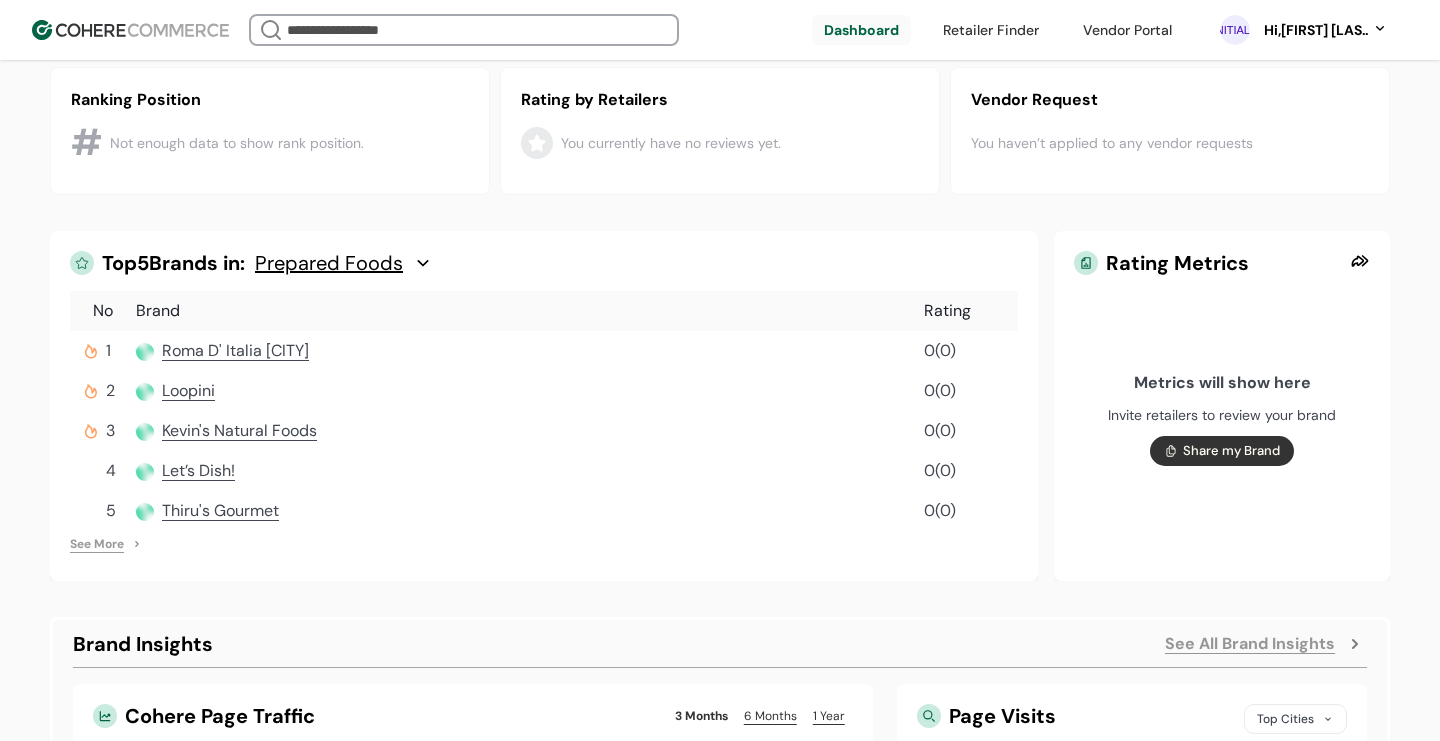 scroll, scrollTop: 429, scrollLeft: 0, axis: vertical 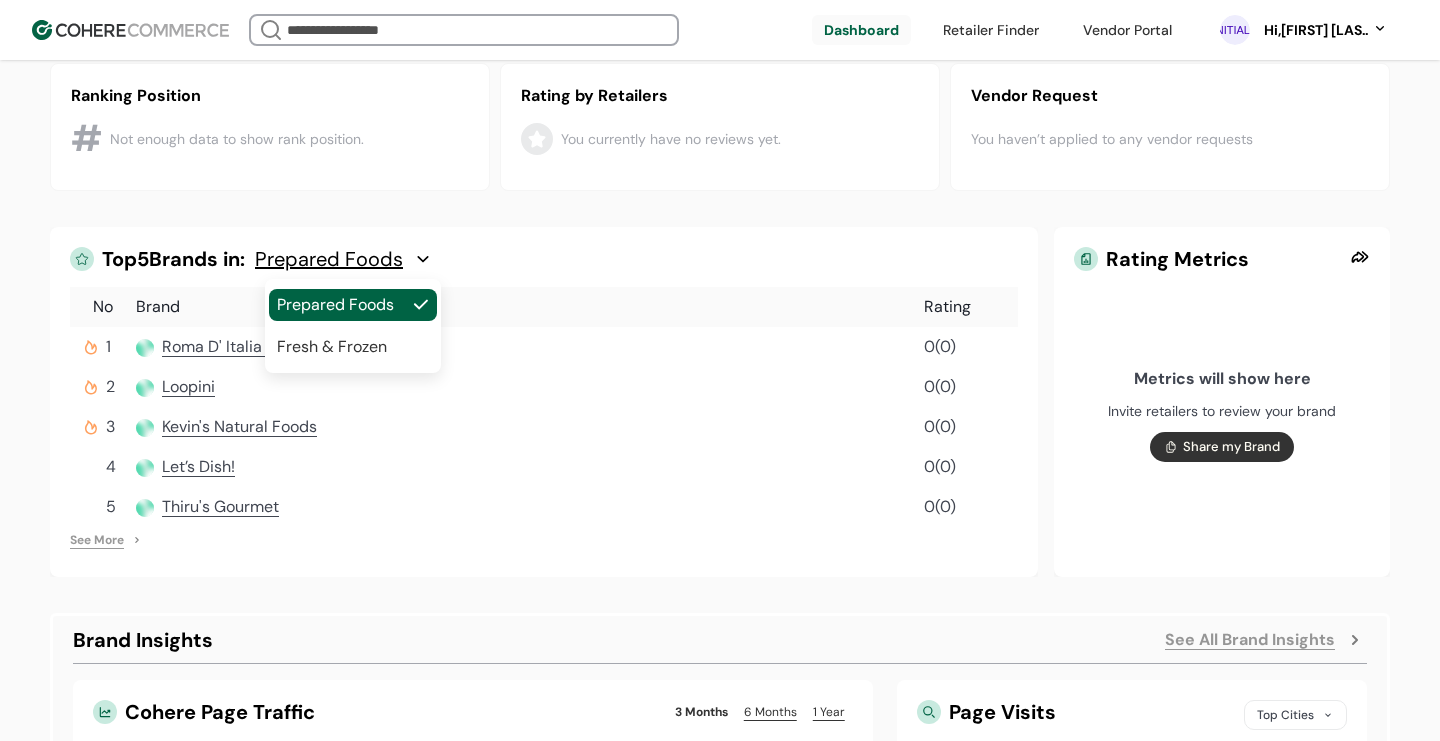 click on "Prepared Foods" at bounding box center (344, 259) 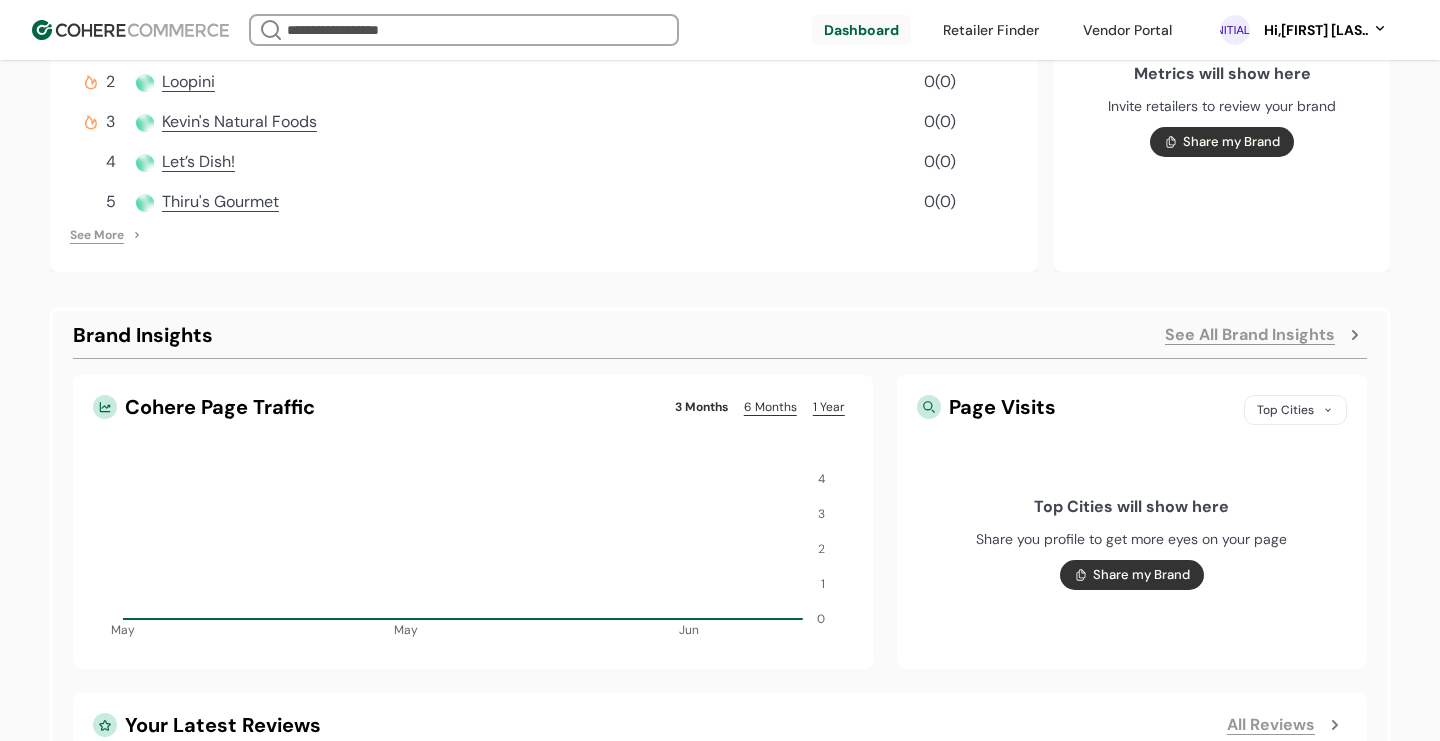 scroll, scrollTop: 0, scrollLeft: 0, axis: both 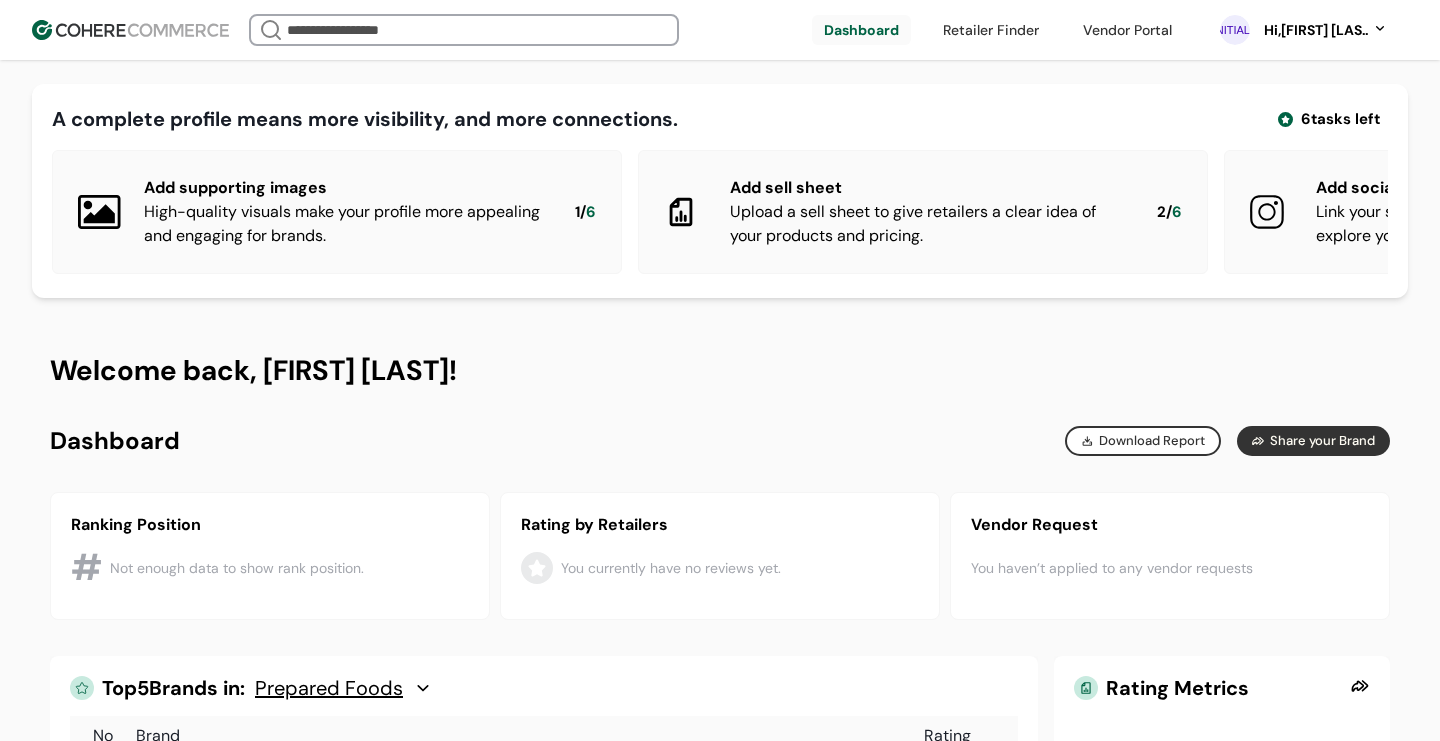 click at bounding box center [991, 30] 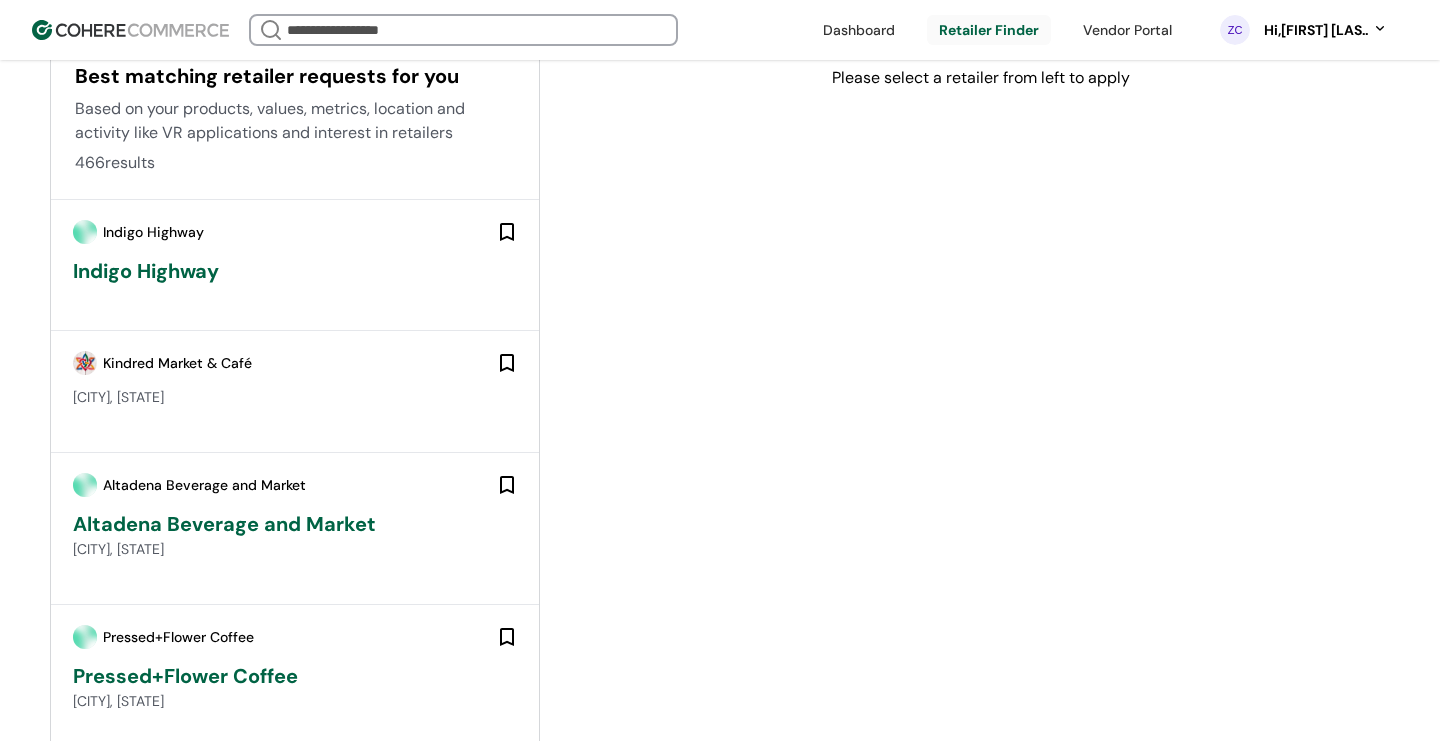 scroll, scrollTop: 0, scrollLeft: 0, axis: both 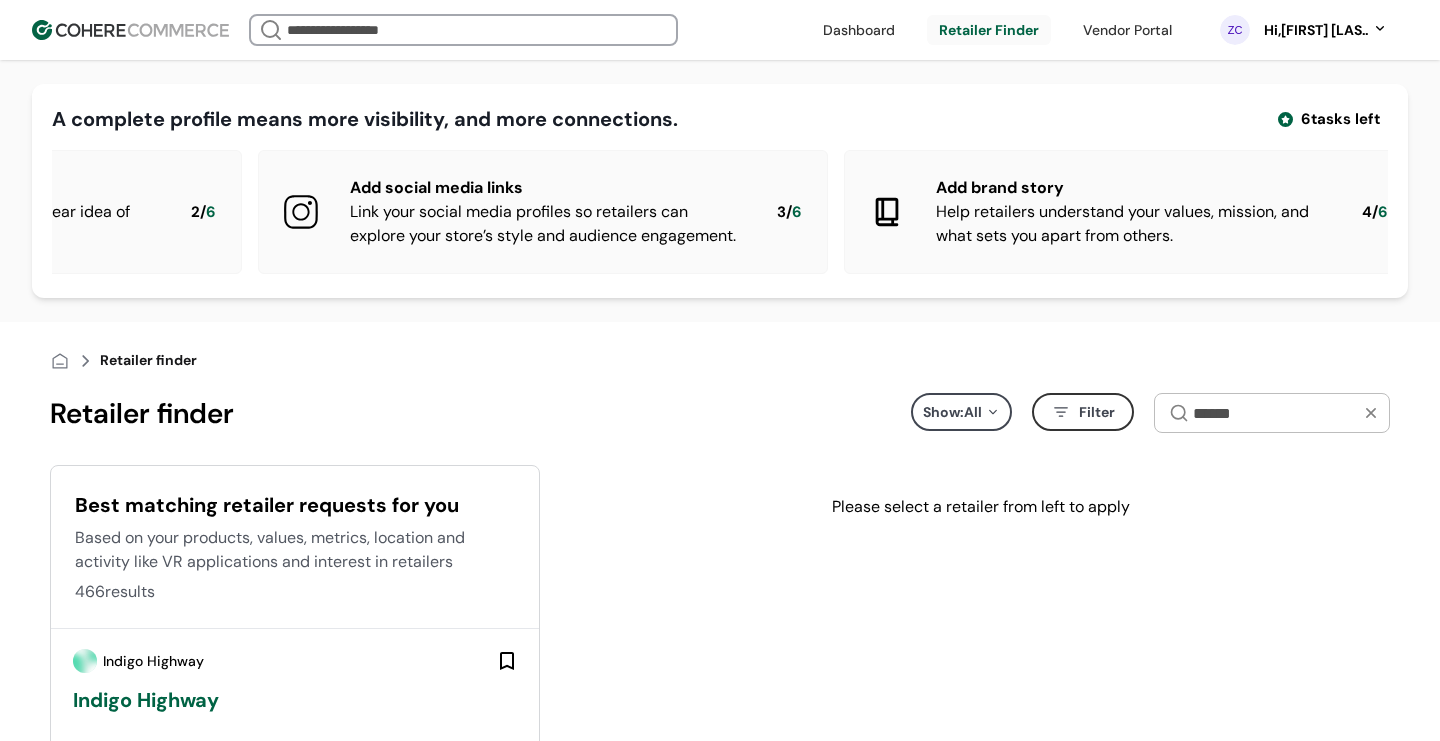 click at bounding box center [1061, 412] 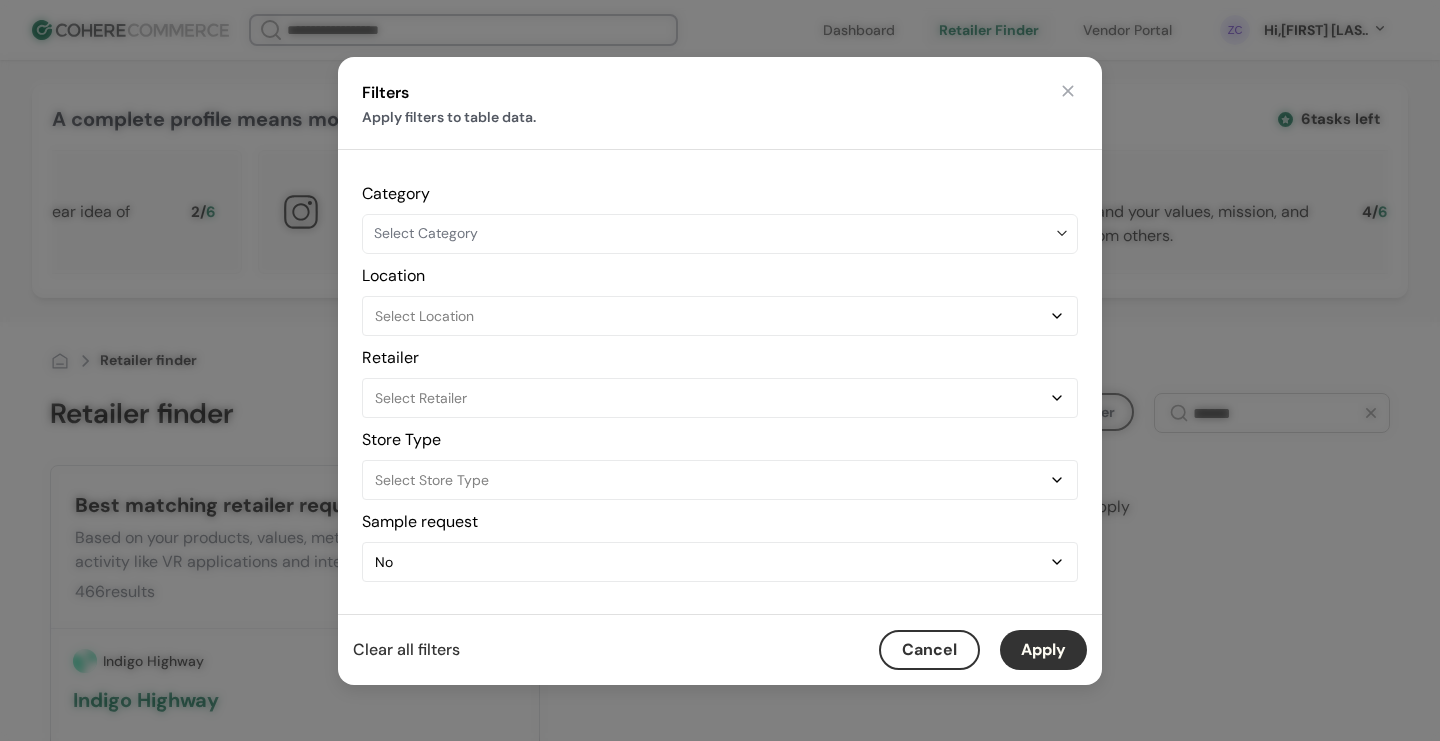 click at bounding box center [1068, 91] 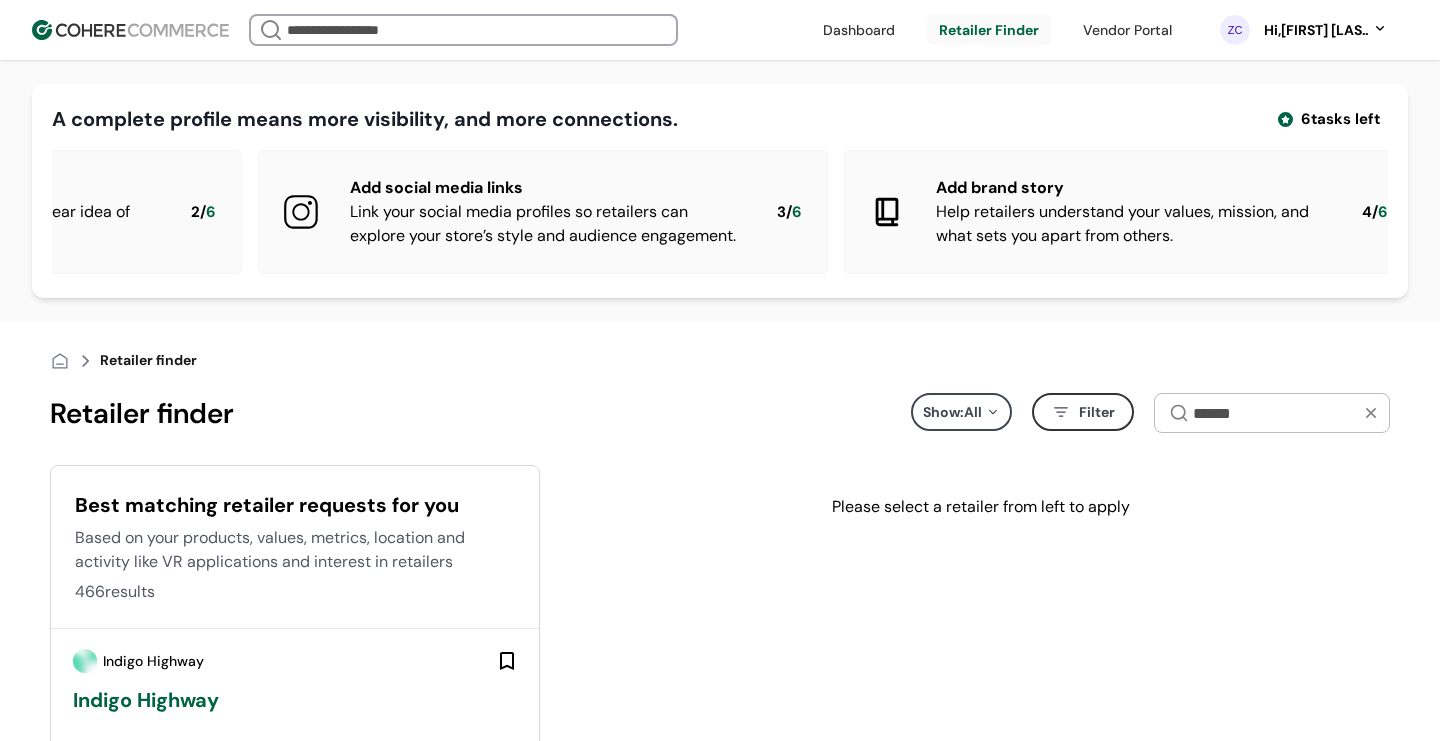 click at bounding box center (1127, 30) 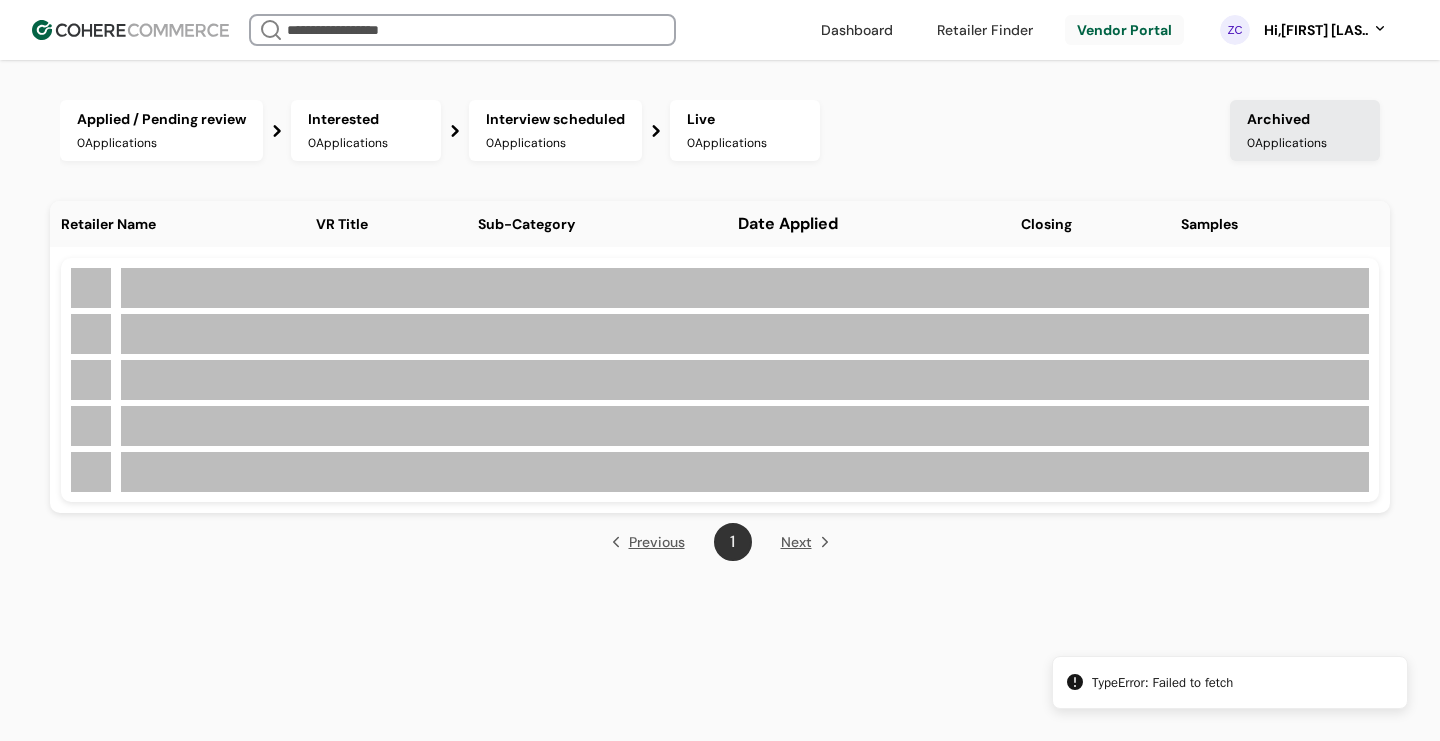 scroll, scrollTop: 0, scrollLeft: 0, axis: both 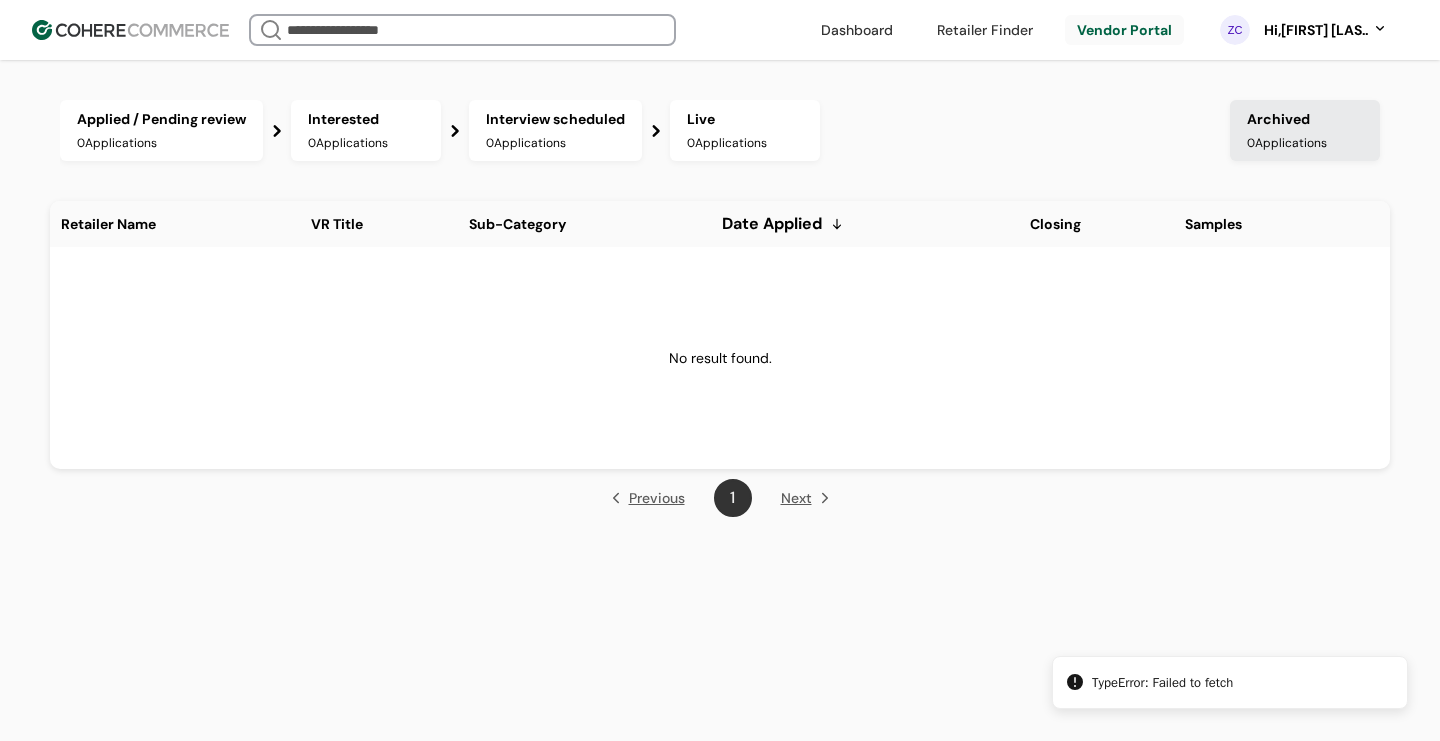 click at bounding box center (857, 30) 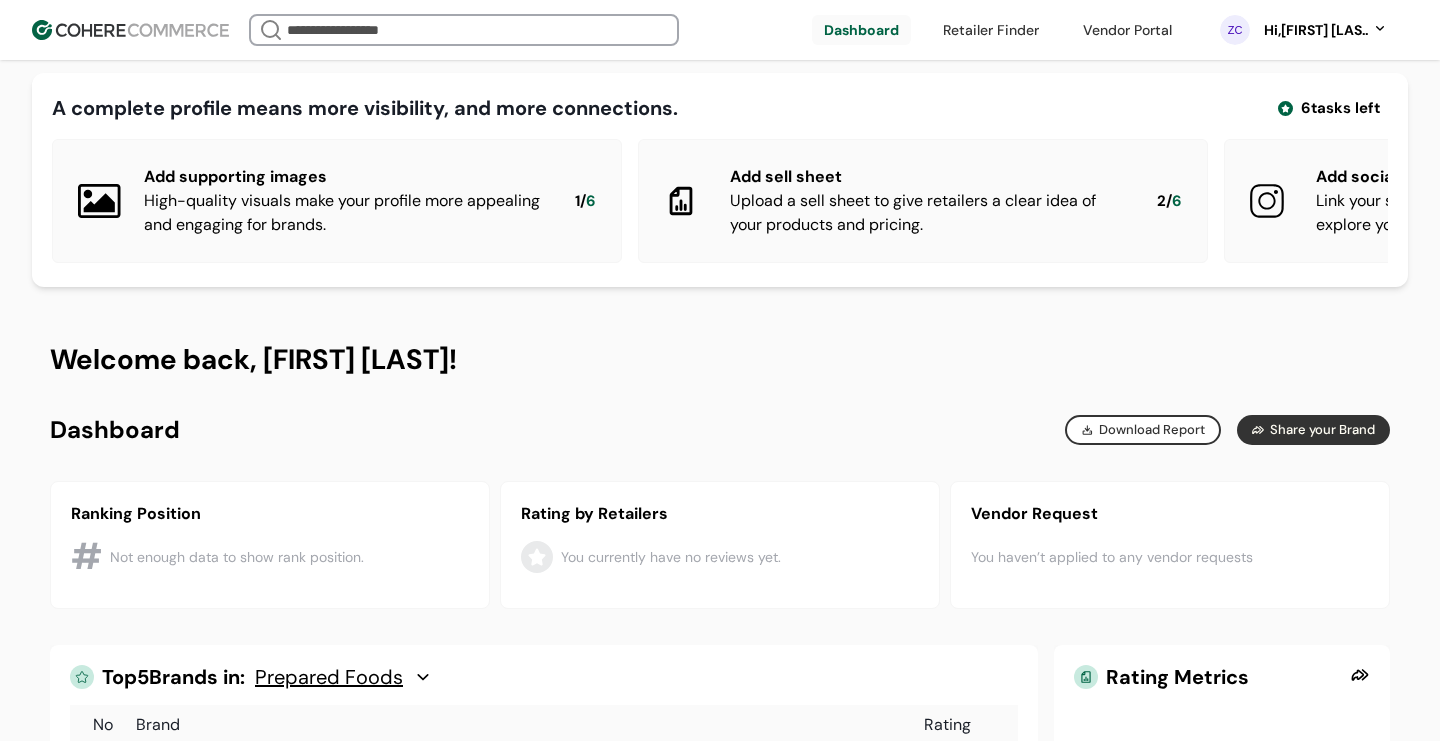 scroll, scrollTop: 0, scrollLeft: 0, axis: both 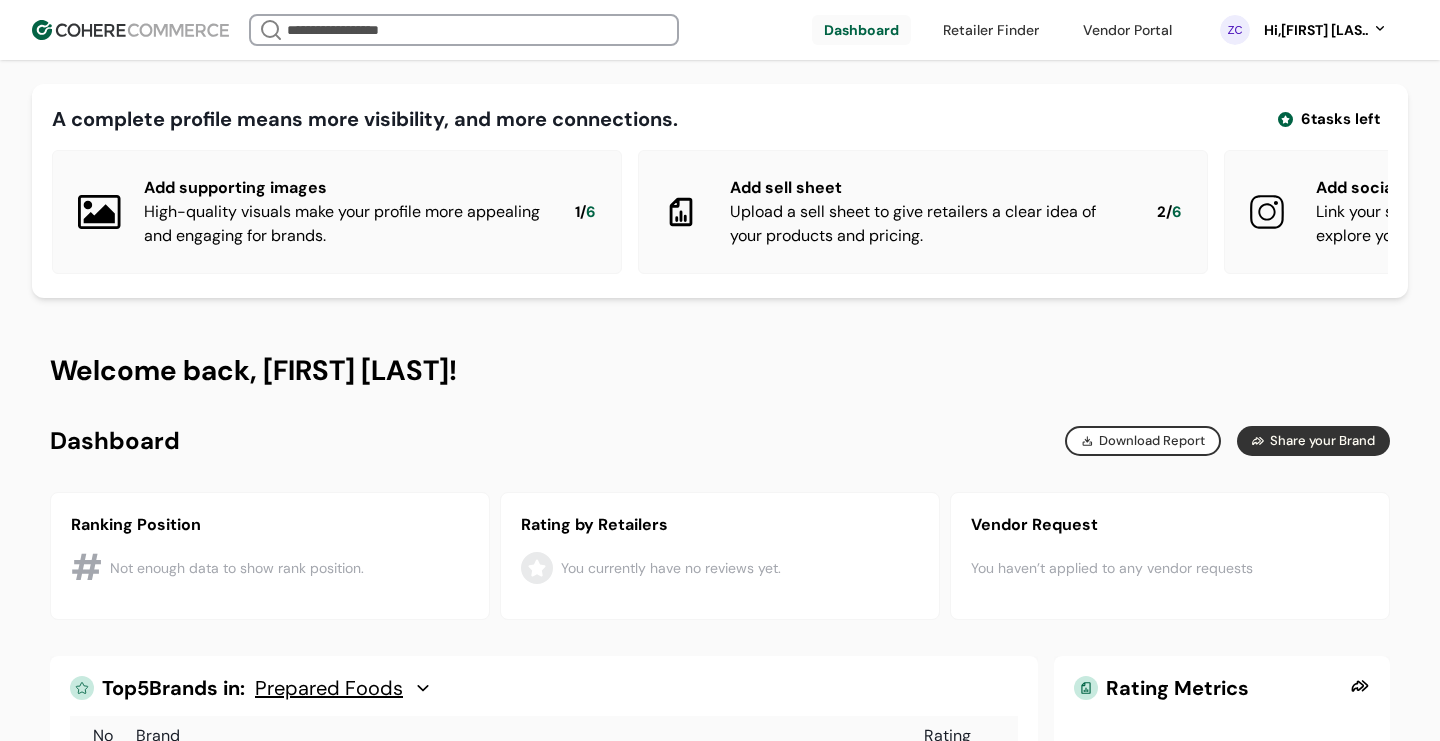 click on "Hi, [FIRST] [LAST]" at bounding box center (1313, 30) 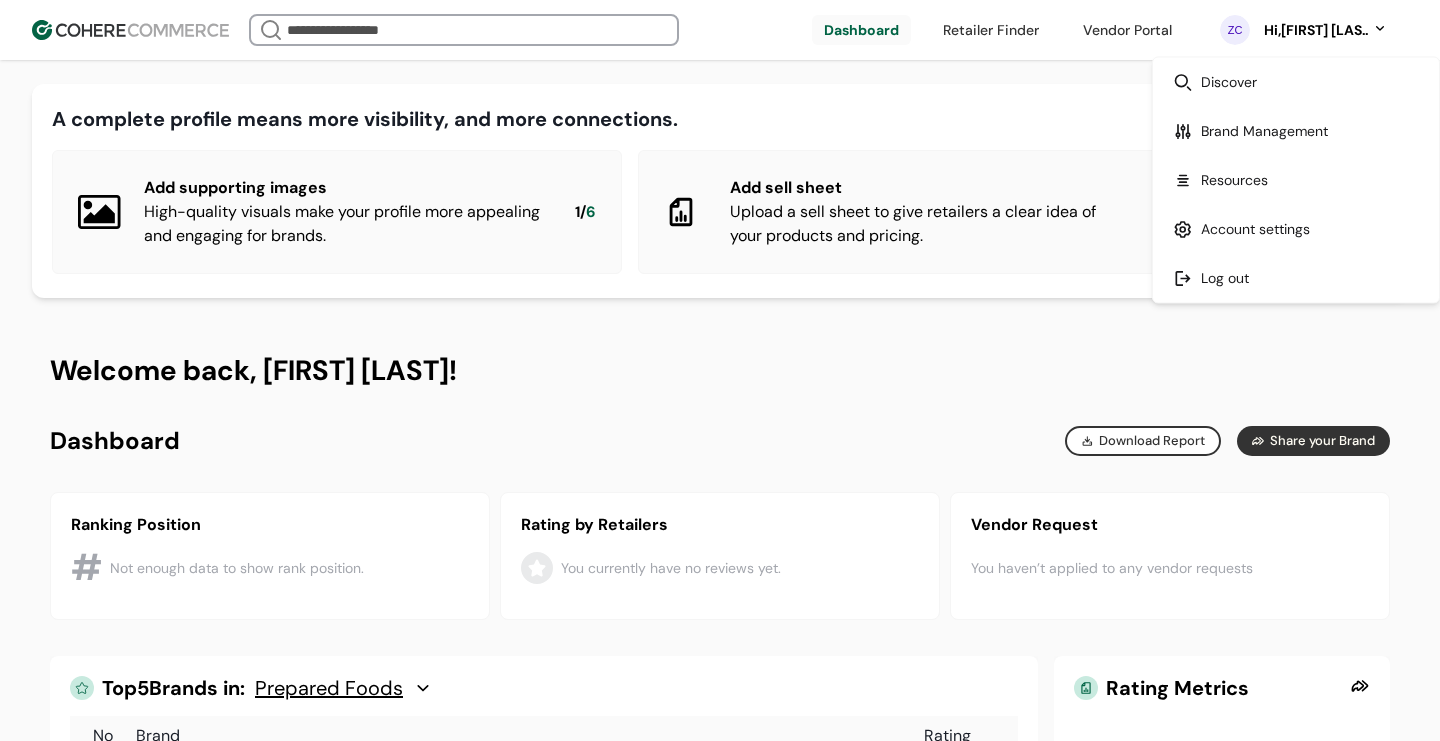 click at bounding box center (1296, 229) 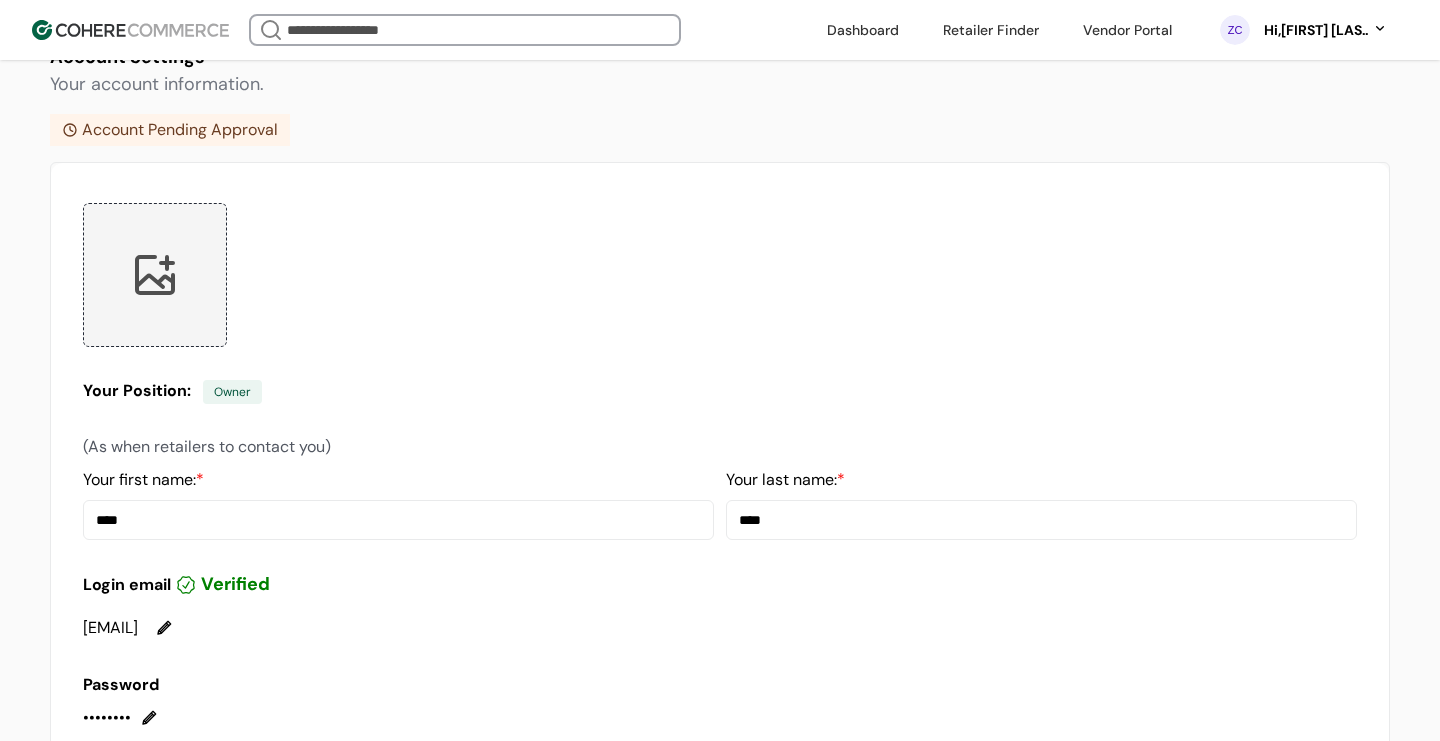 scroll, scrollTop: 0, scrollLeft: 0, axis: both 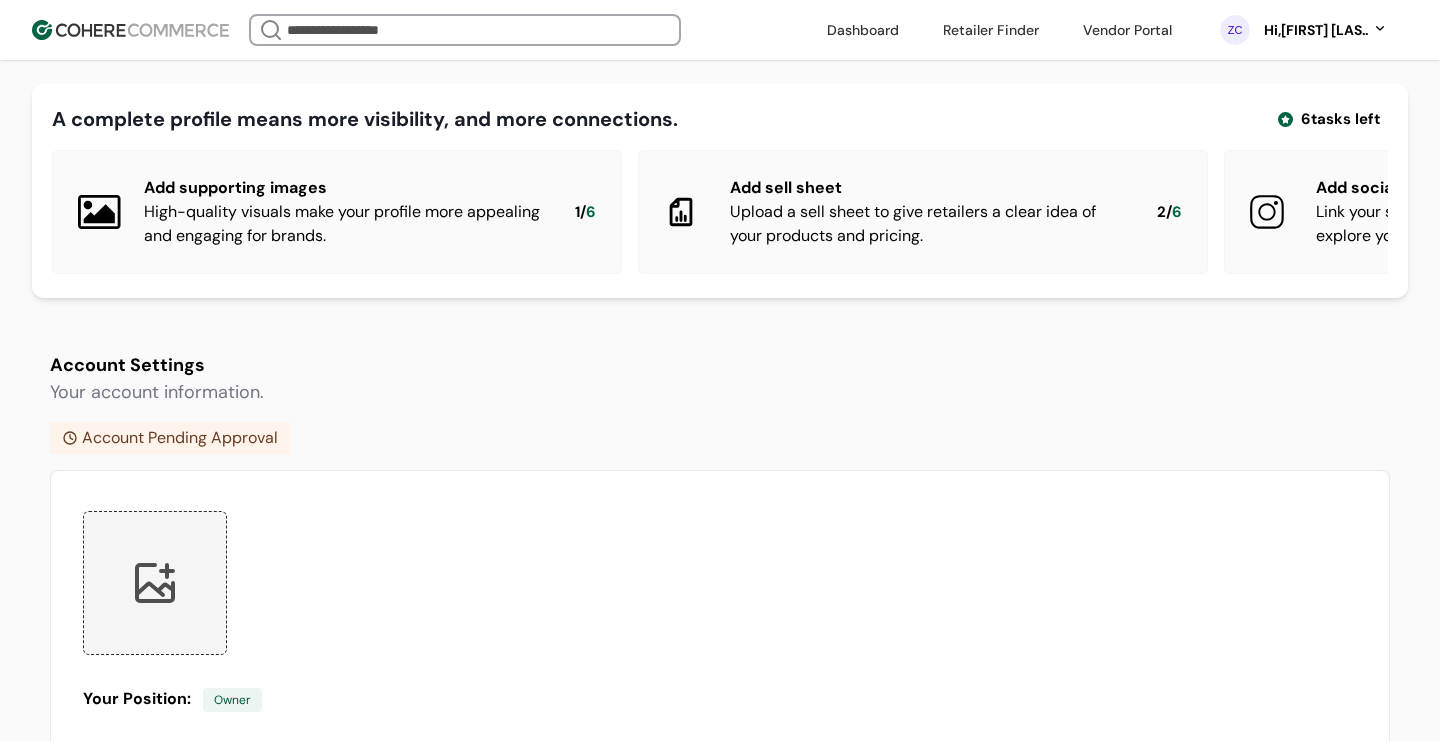 click on "Hi,  ZHAN CHEN" at bounding box center (1313, 30) 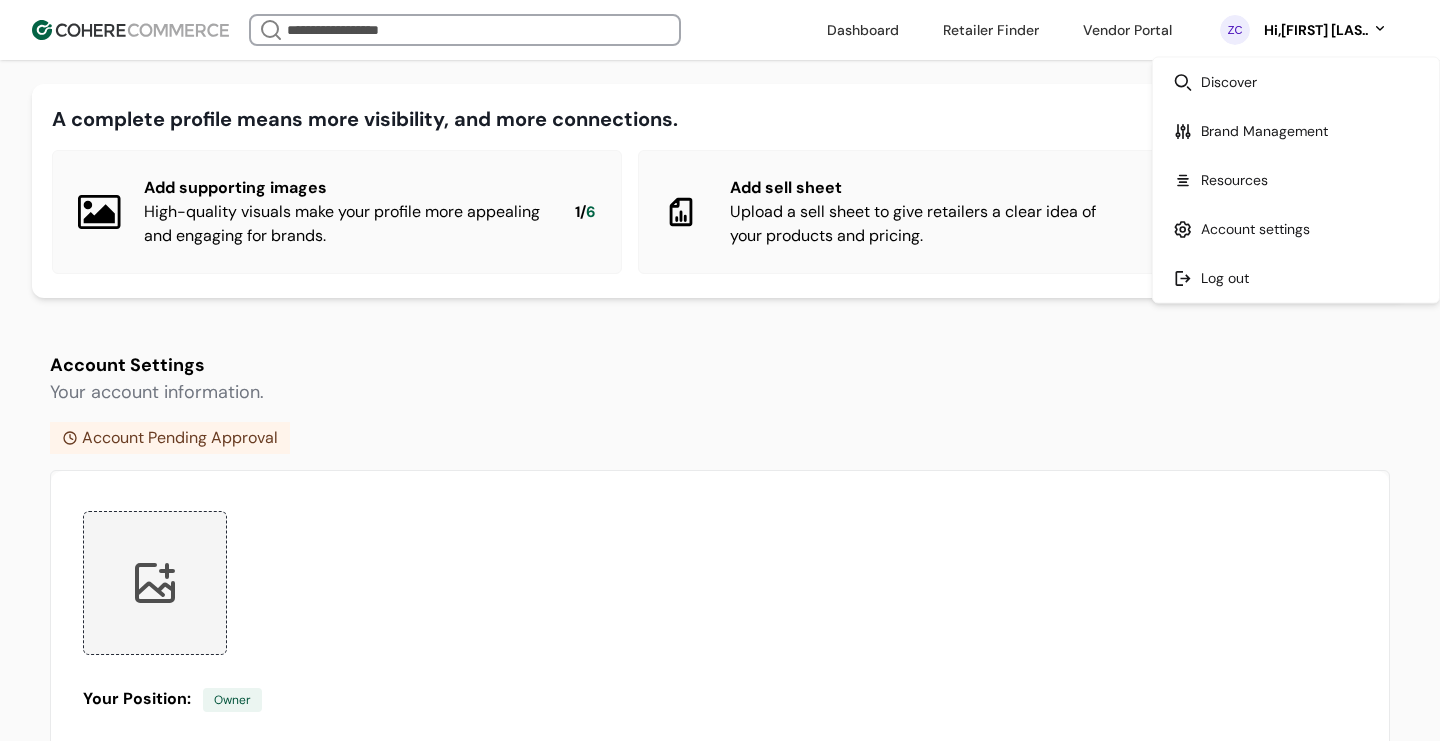 click at bounding box center [1296, 180] 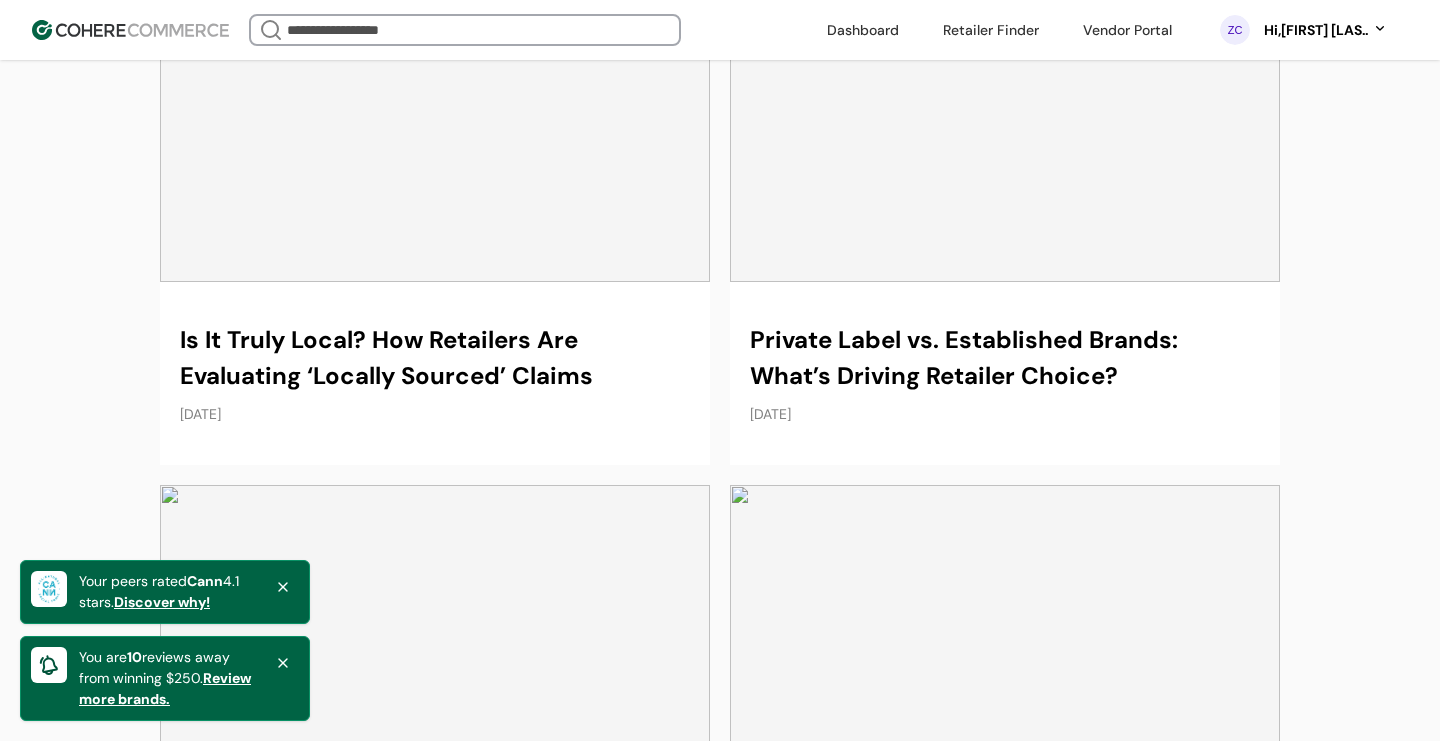 scroll, scrollTop: 1255, scrollLeft: 0, axis: vertical 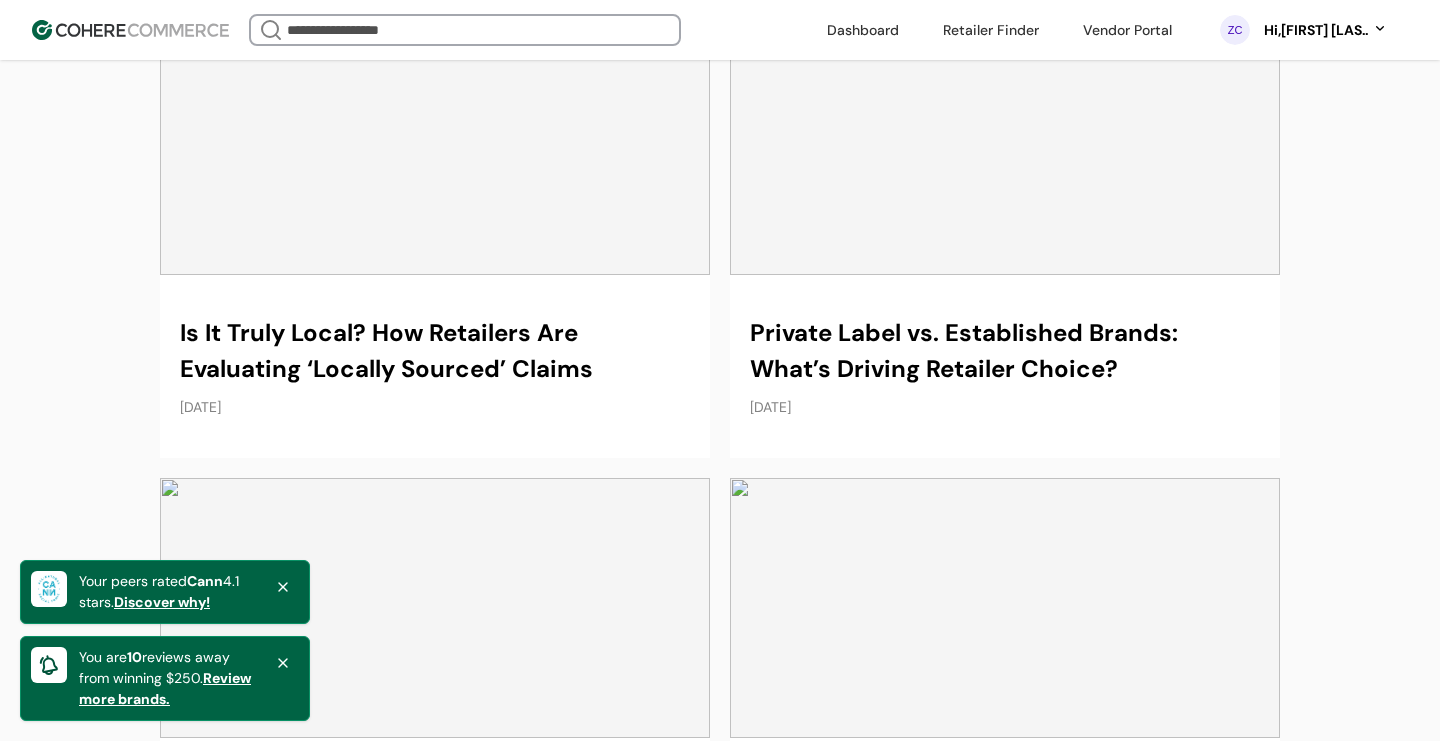 click at bounding box center [1005, 236] 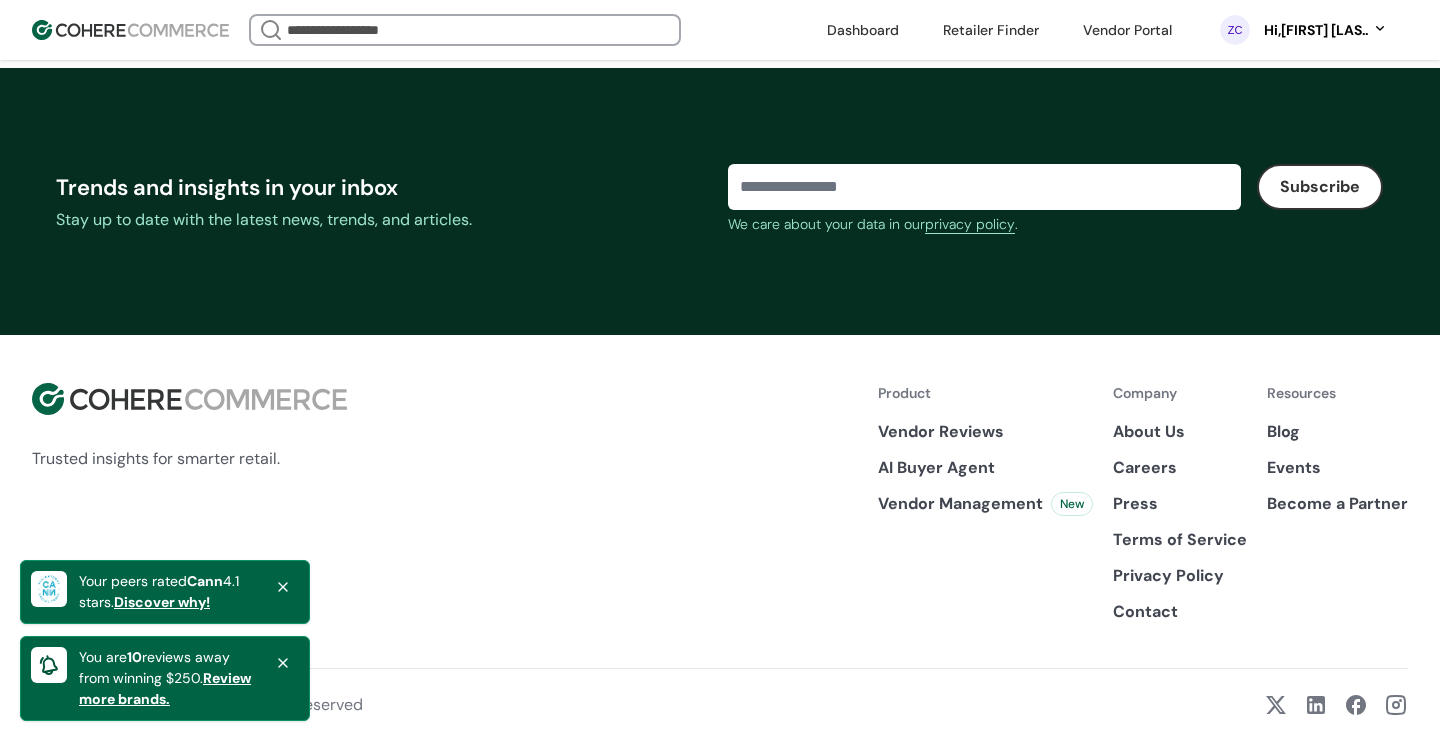 scroll, scrollTop: 3770, scrollLeft: 0, axis: vertical 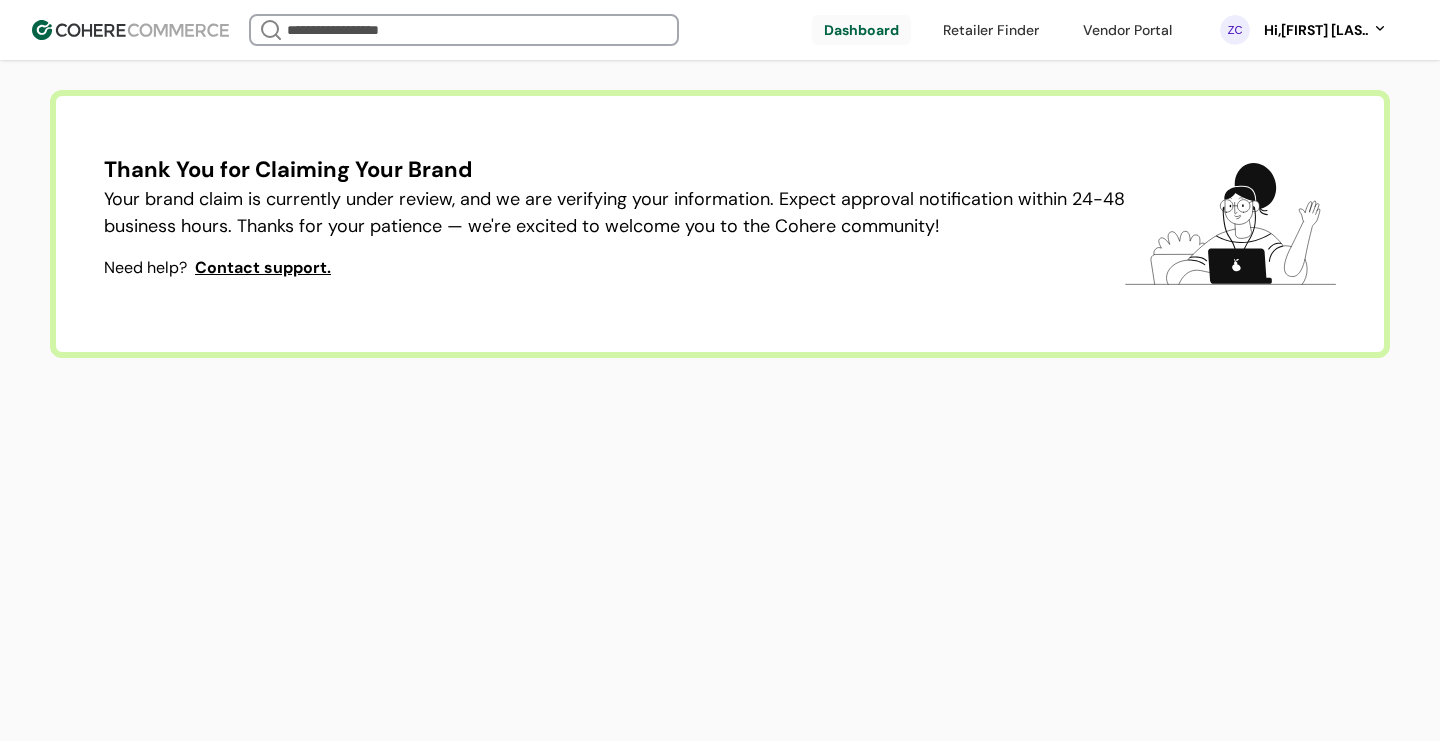click on "Contact support." at bounding box center [259, 267] 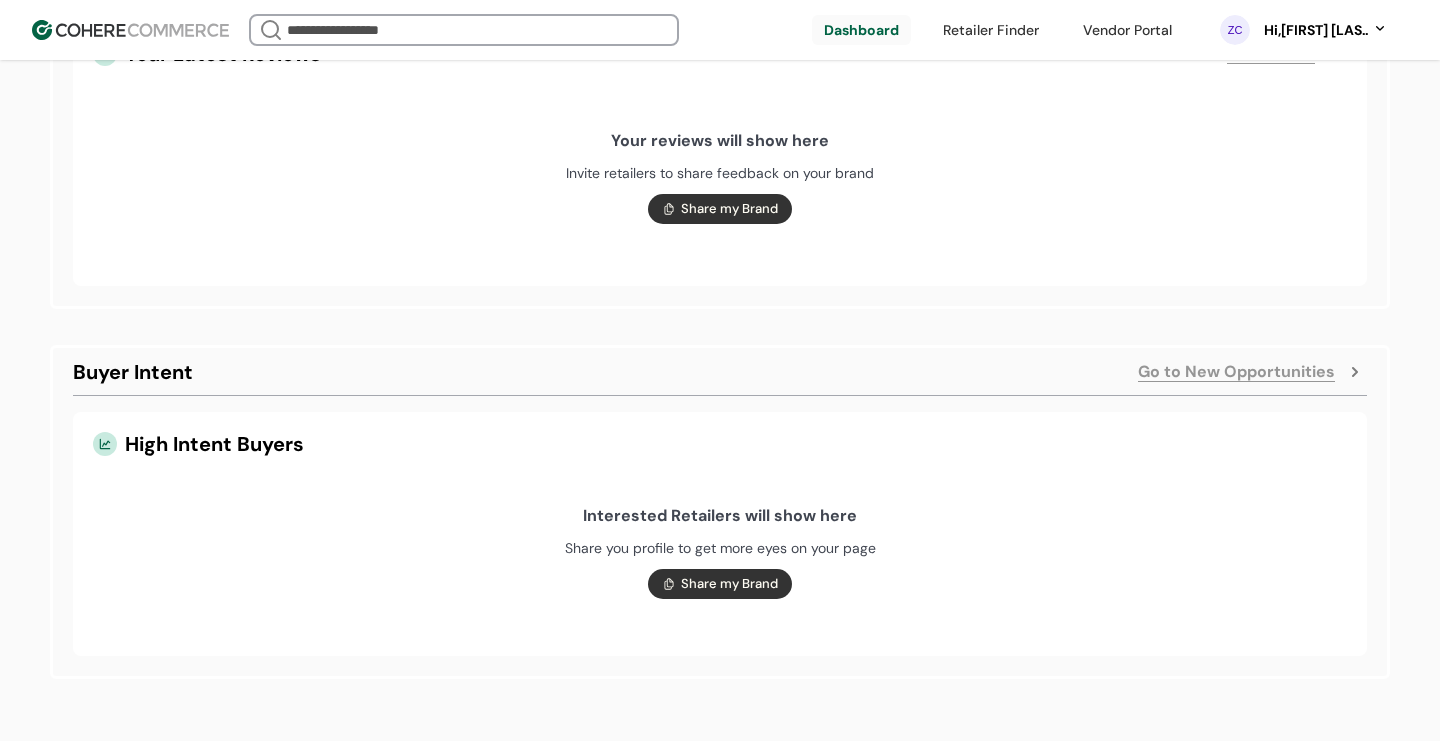 scroll, scrollTop: 0, scrollLeft: 0, axis: both 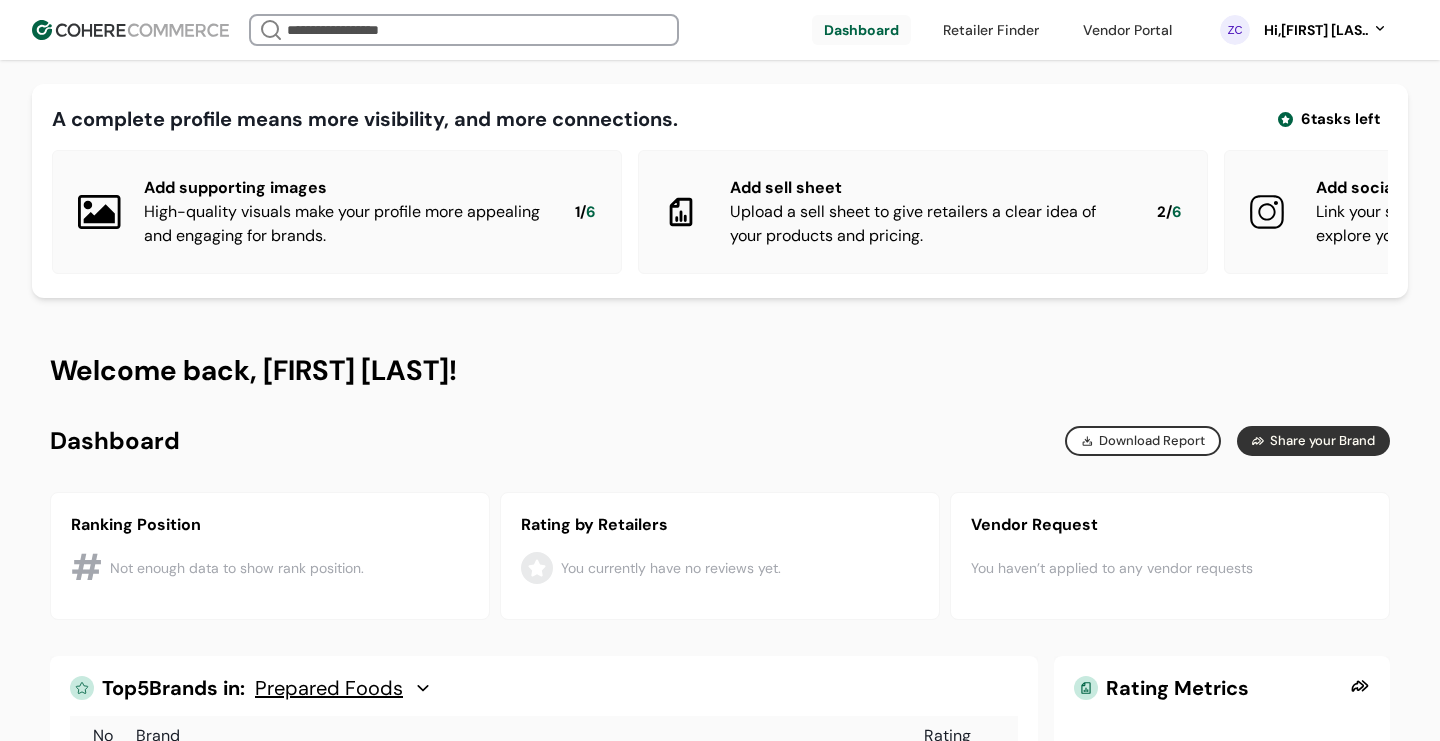 click on "Hi, [FIRST] [LAST]" at bounding box center [1313, 30] 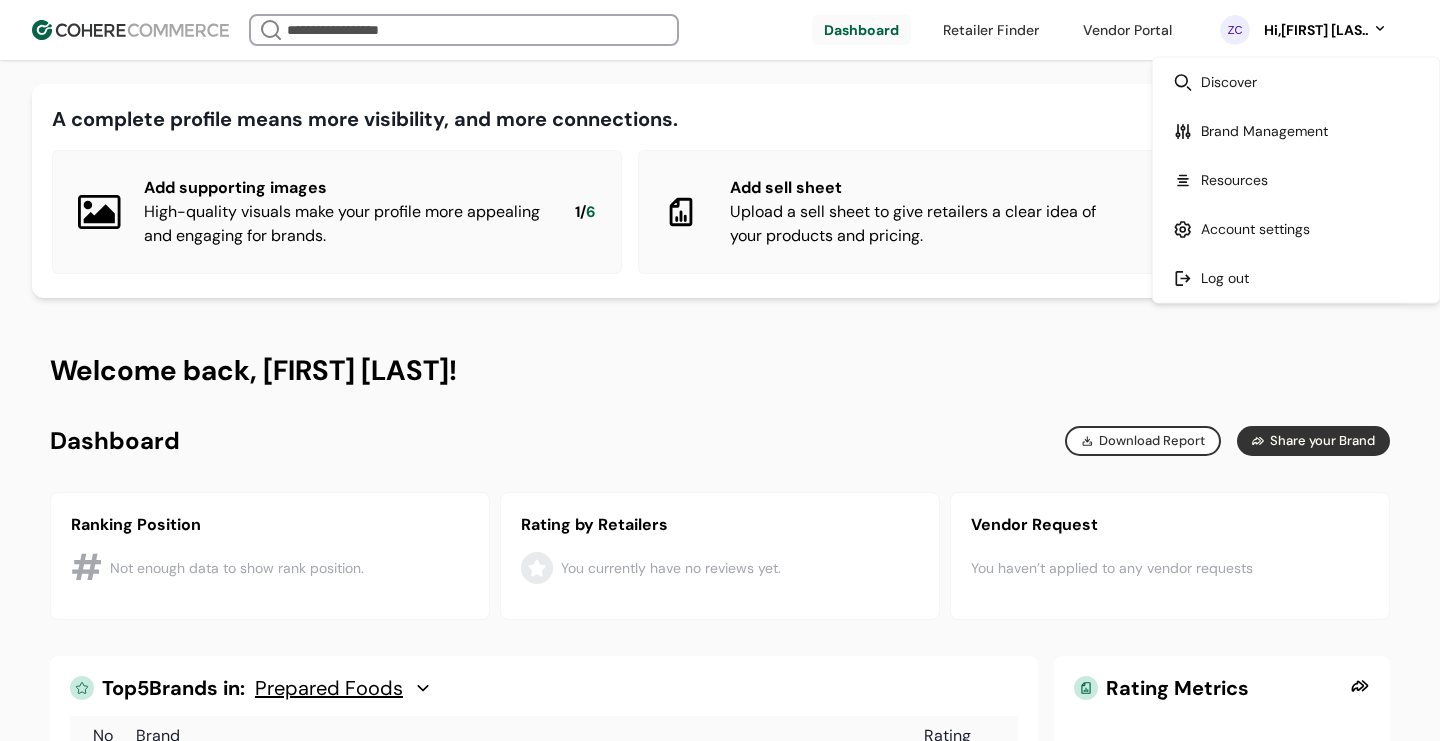 click at bounding box center (1296, 82) 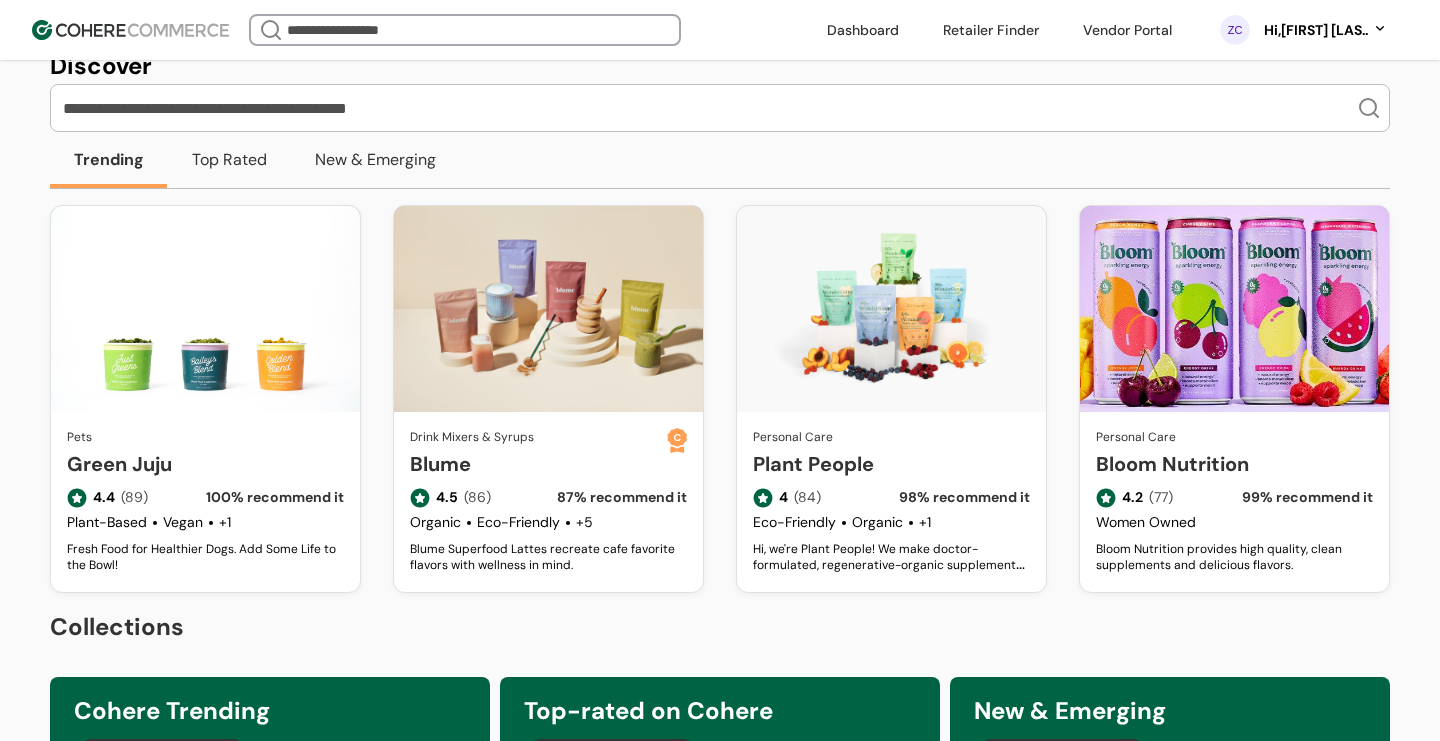scroll, scrollTop: 0, scrollLeft: 0, axis: both 